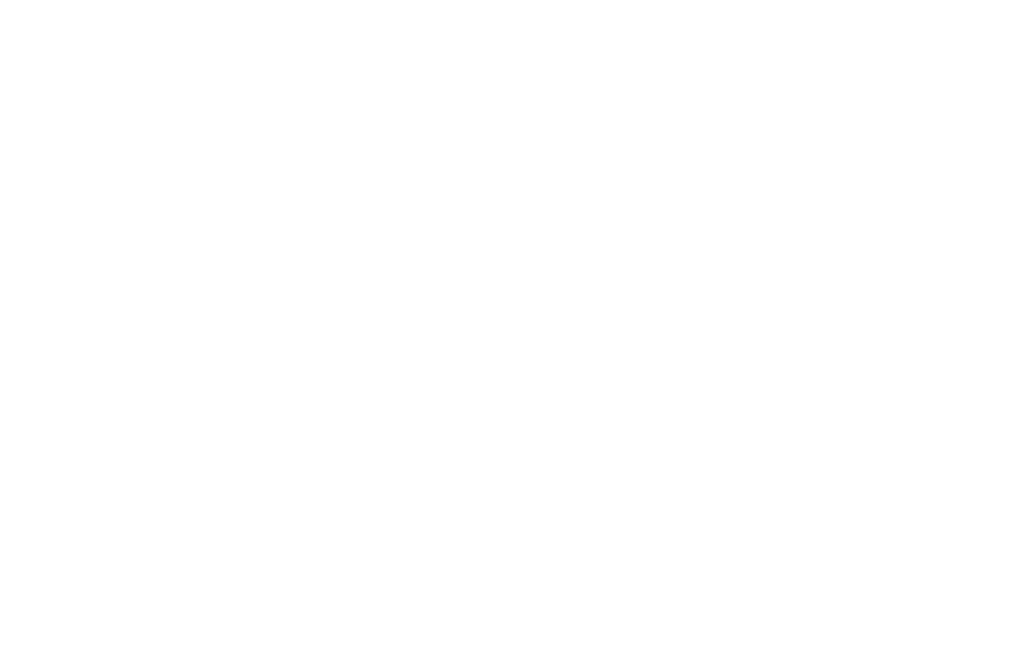 scroll, scrollTop: 0, scrollLeft: 0, axis: both 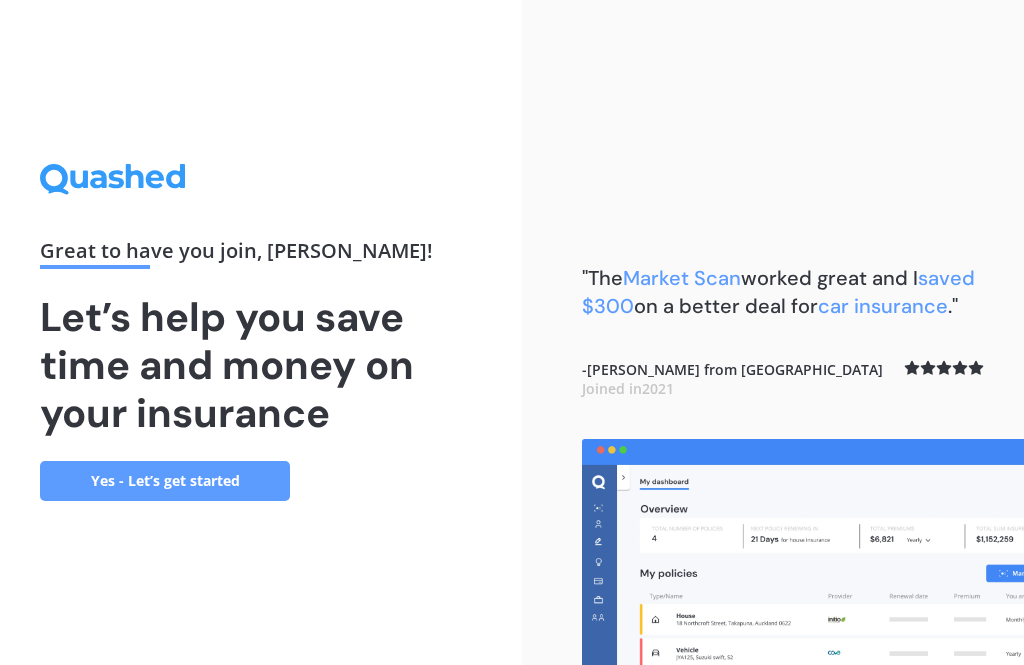 click on "Yes - Let’s get started" at bounding box center [165, 481] 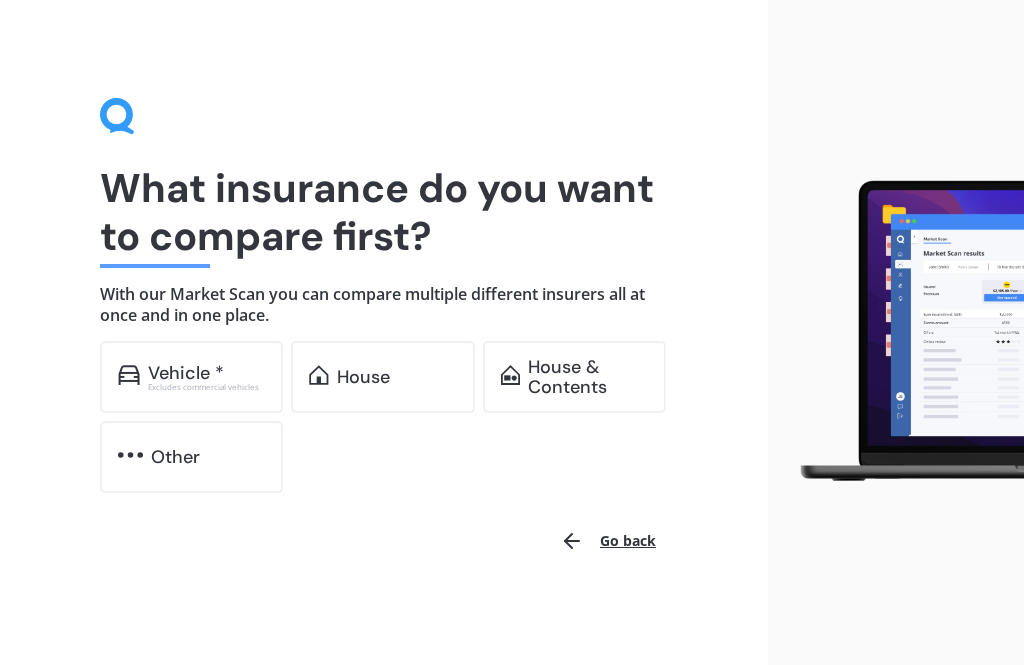 scroll, scrollTop: 1, scrollLeft: 0, axis: vertical 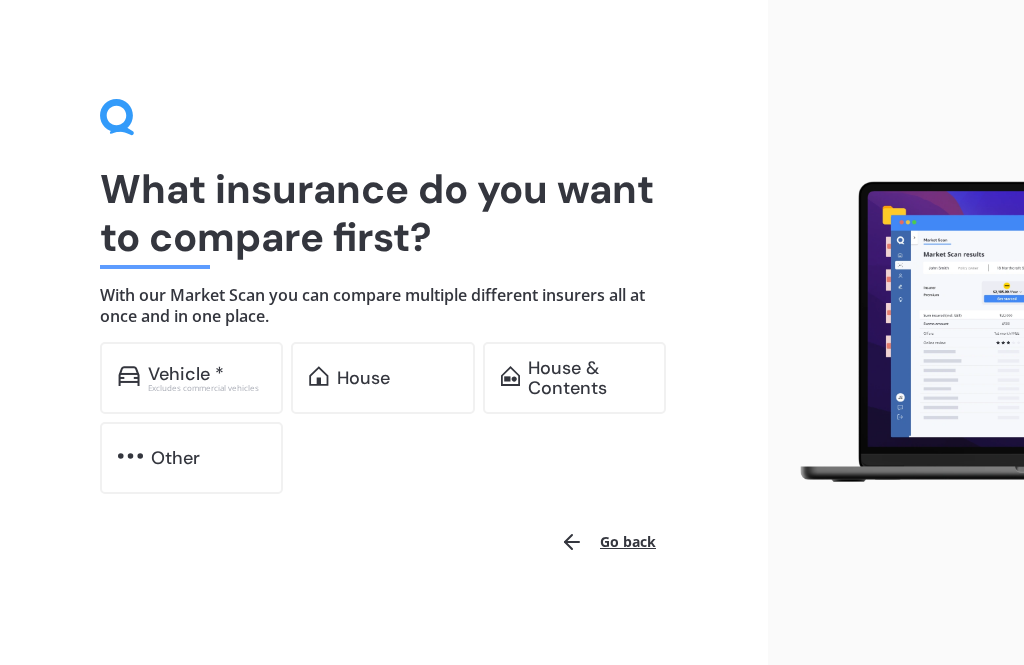 click on "House" at bounding box center (363, 378) 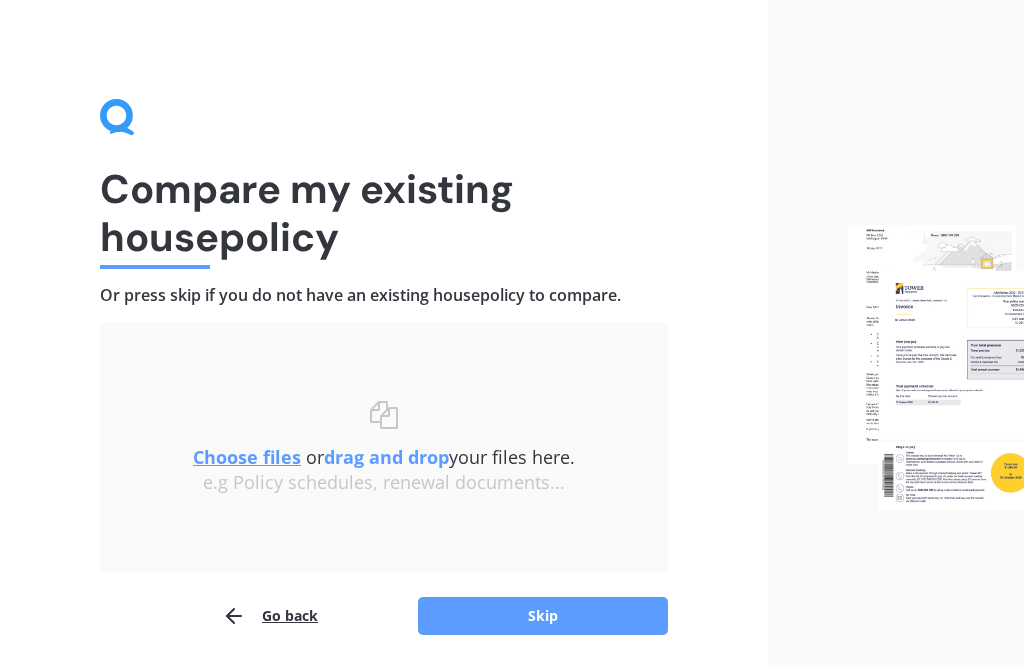 click on "Skip" at bounding box center [543, 616] 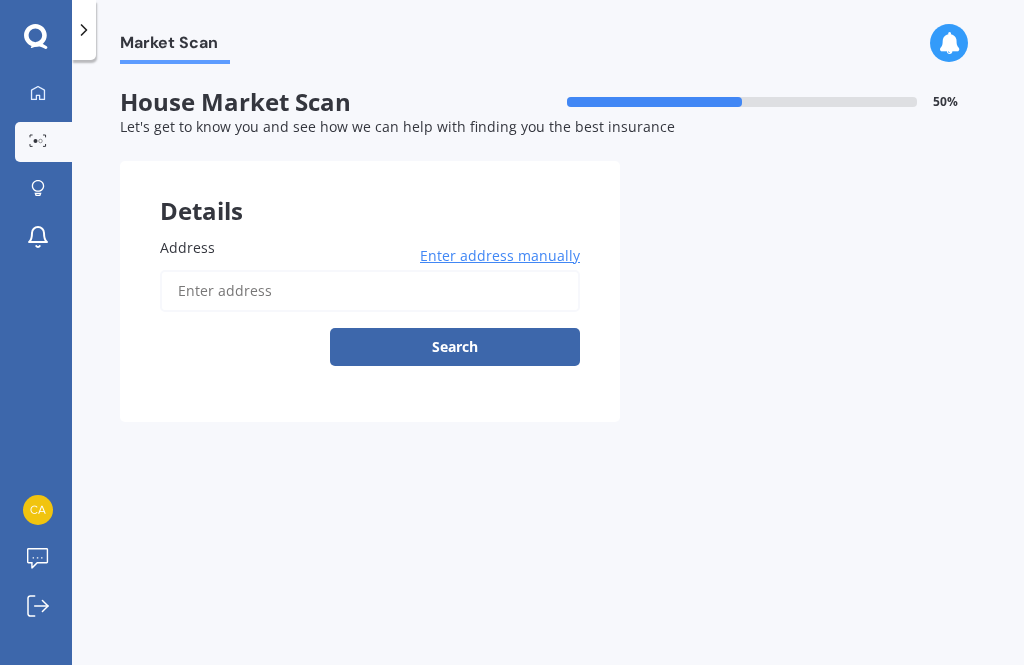 click on "Address" at bounding box center [370, 291] 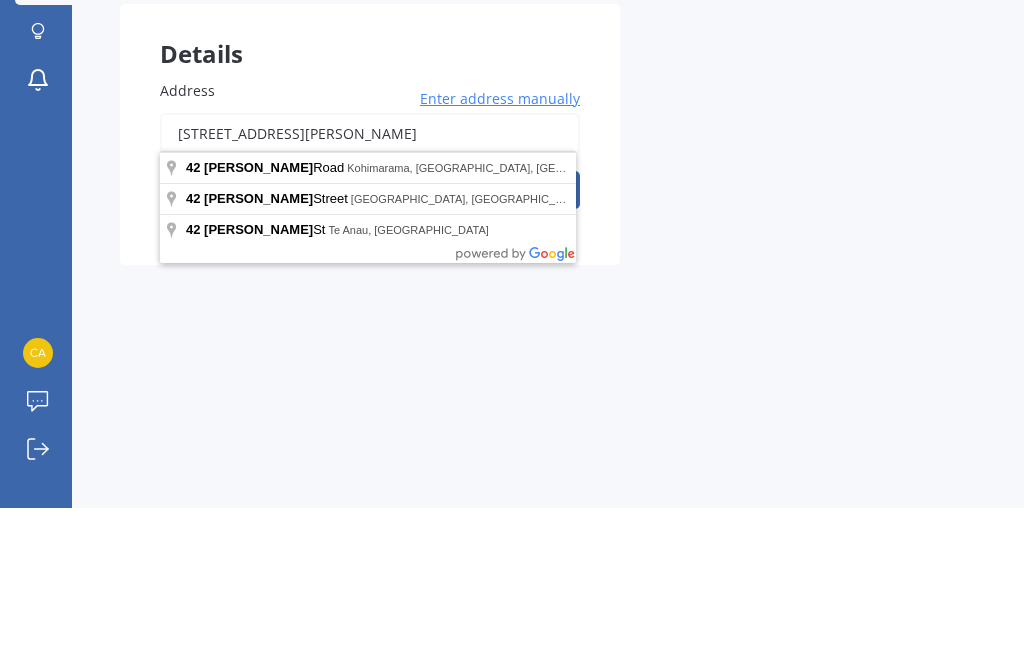 scroll, scrollTop: 64, scrollLeft: 0, axis: vertical 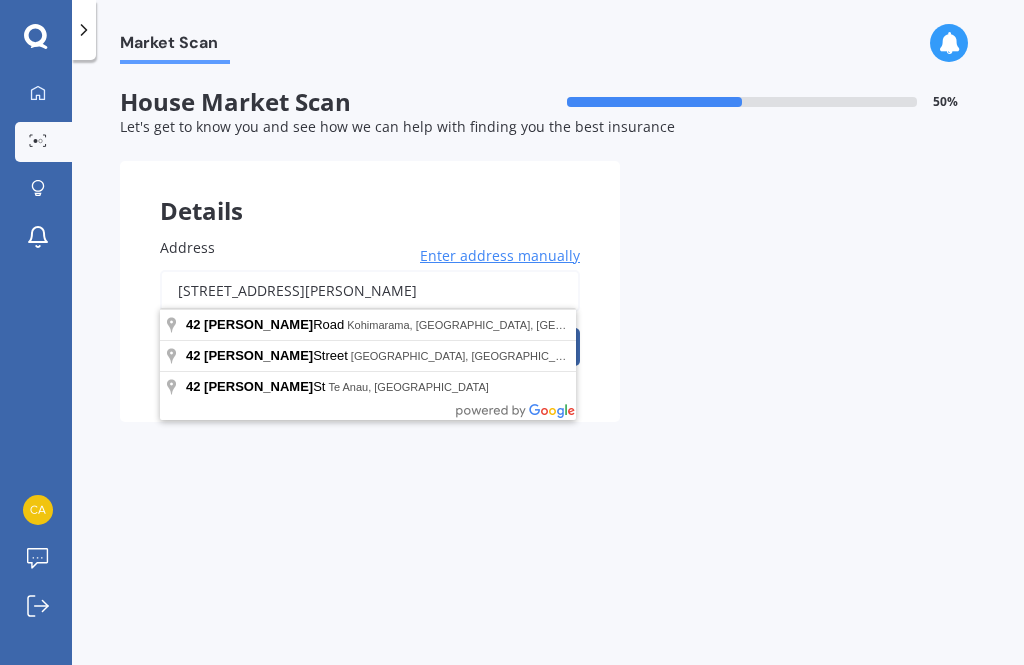 type on "[STREET_ADDRESS][PERSON_NAME]" 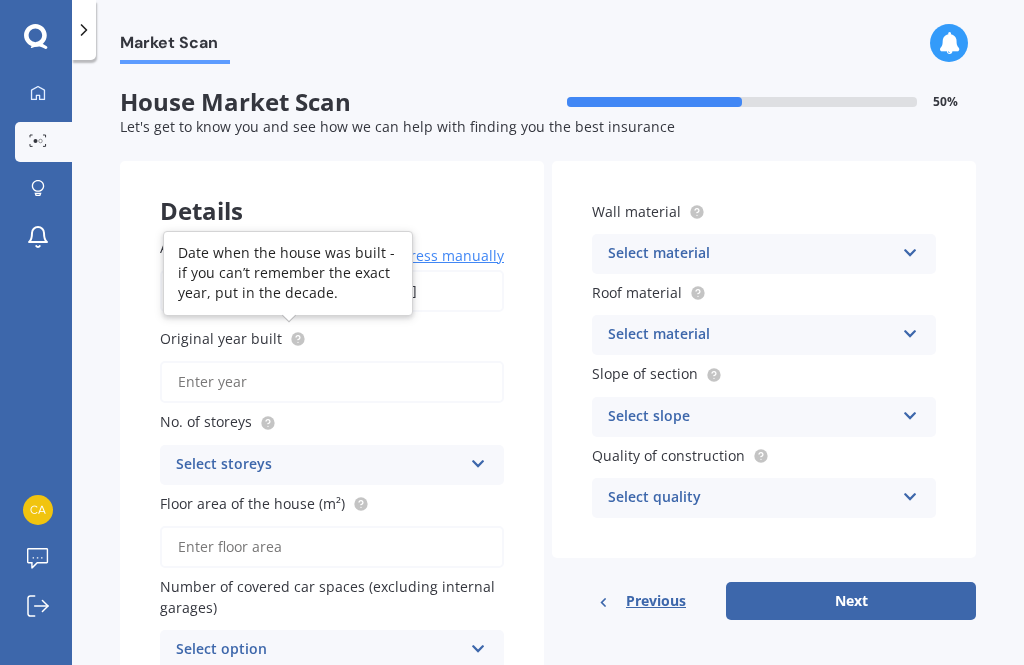 click 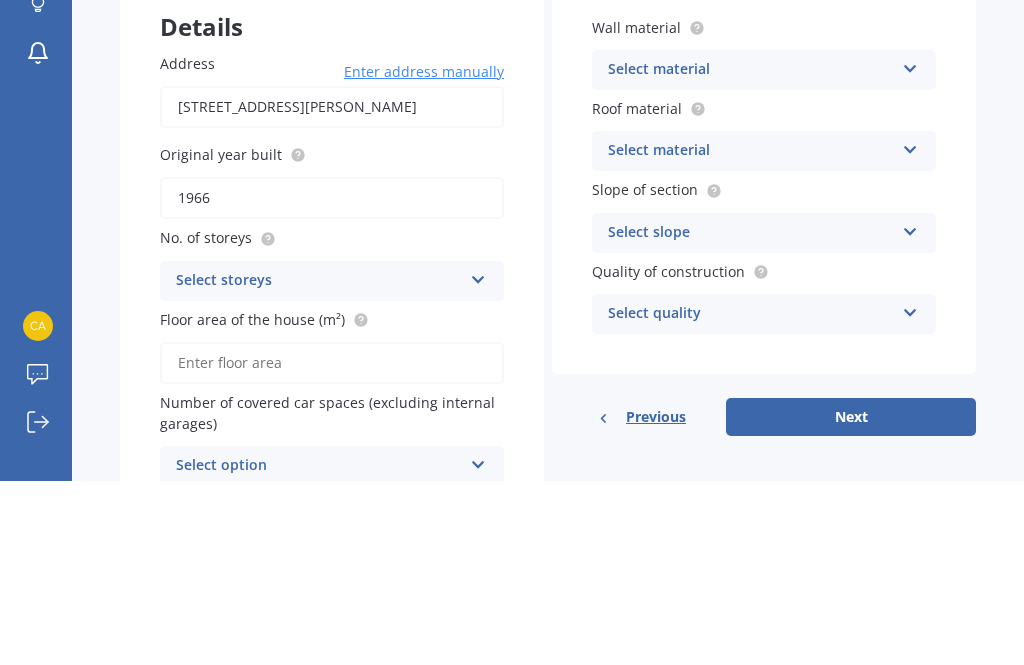 type on "1966" 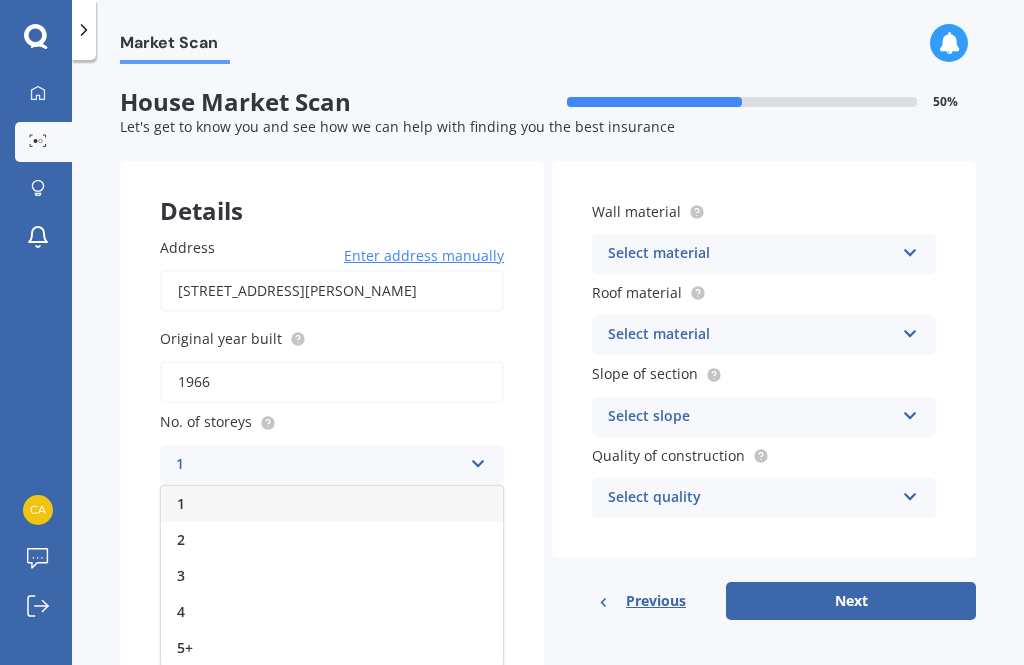 click on "2" at bounding box center (332, 540) 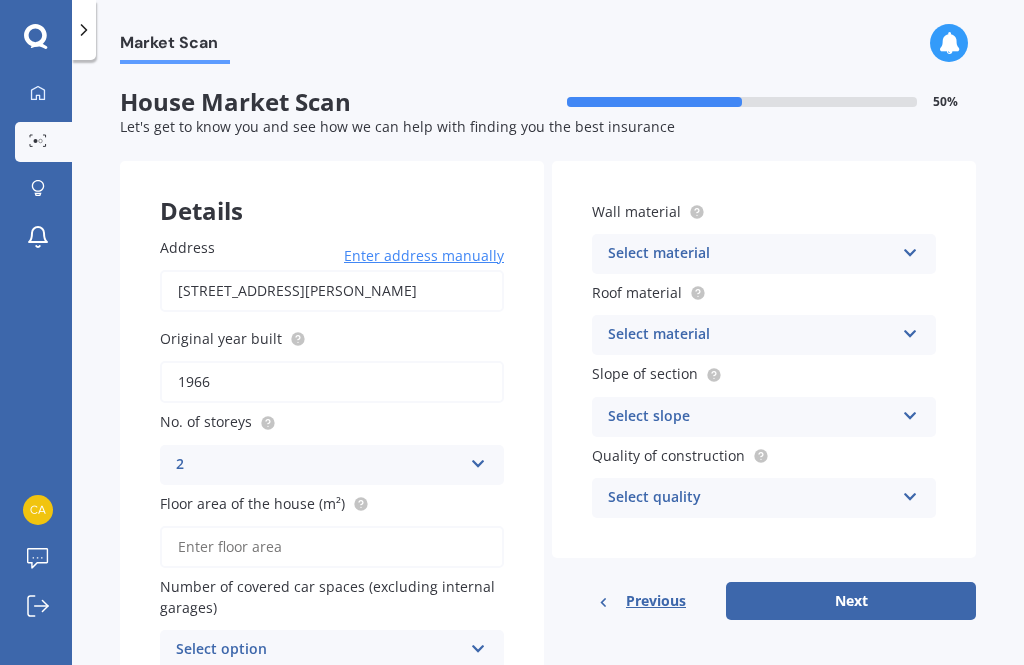 click on "Floor area of the house (m²)" at bounding box center (332, 547) 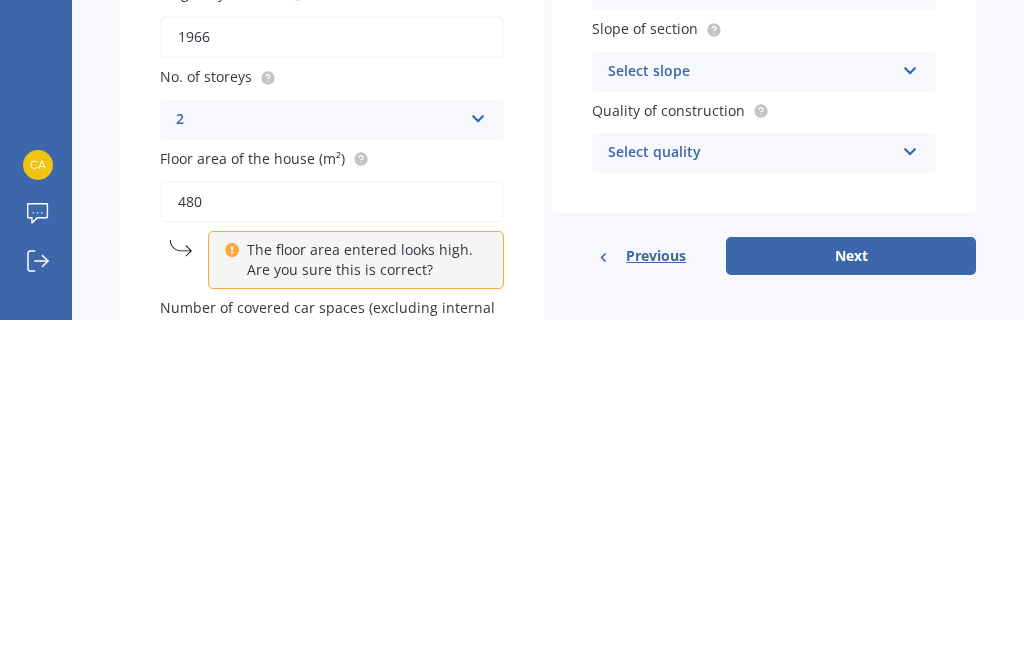 type on "480" 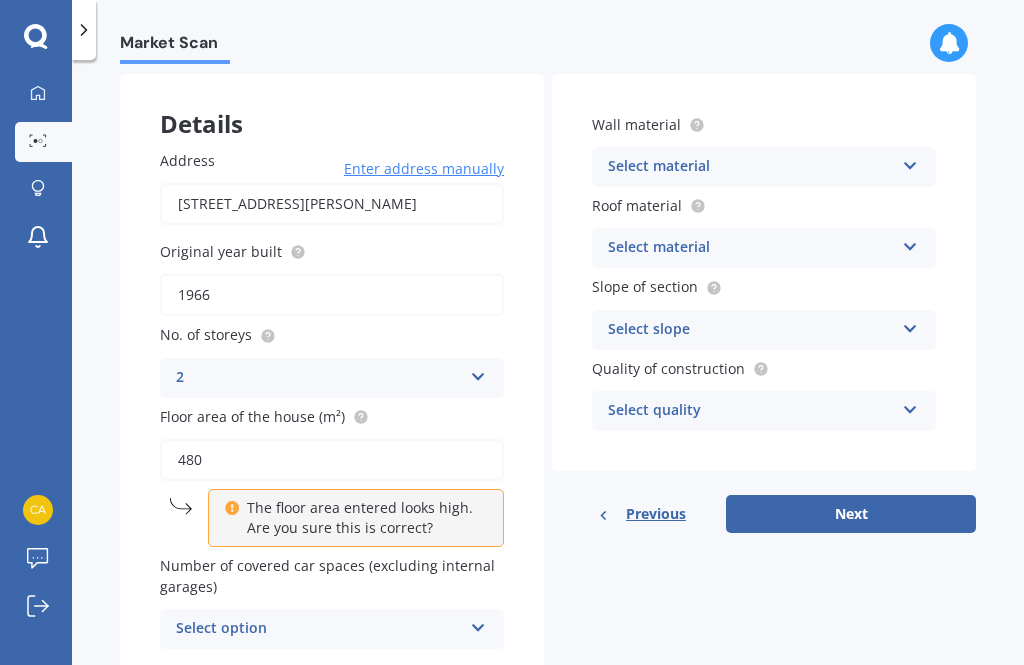 scroll, scrollTop: 86, scrollLeft: 0, axis: vertical 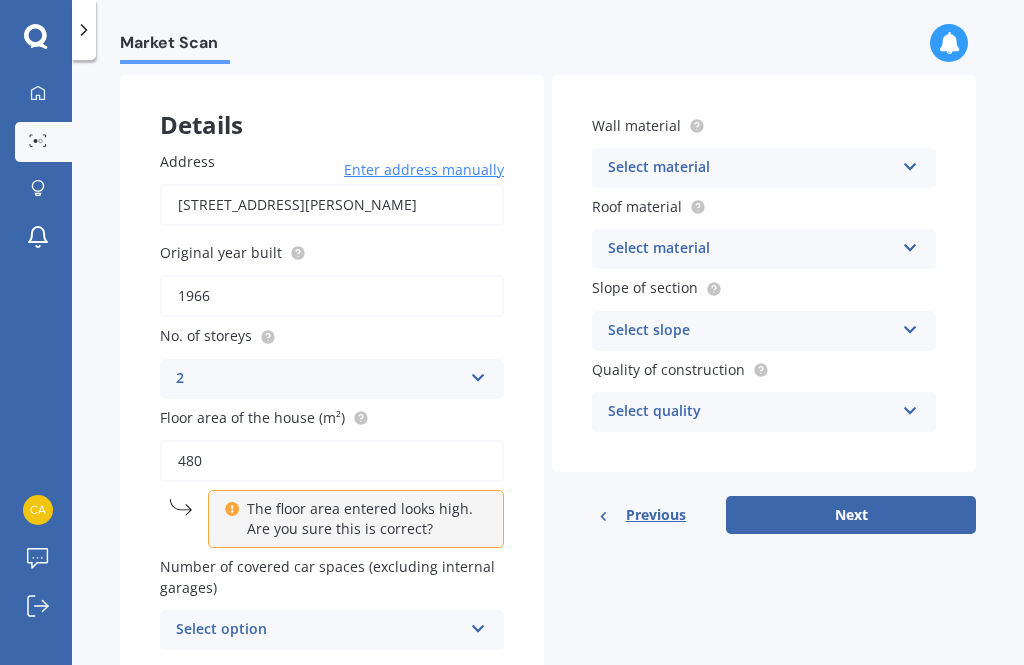 click on "Select option" at bounding box center (319, 630) 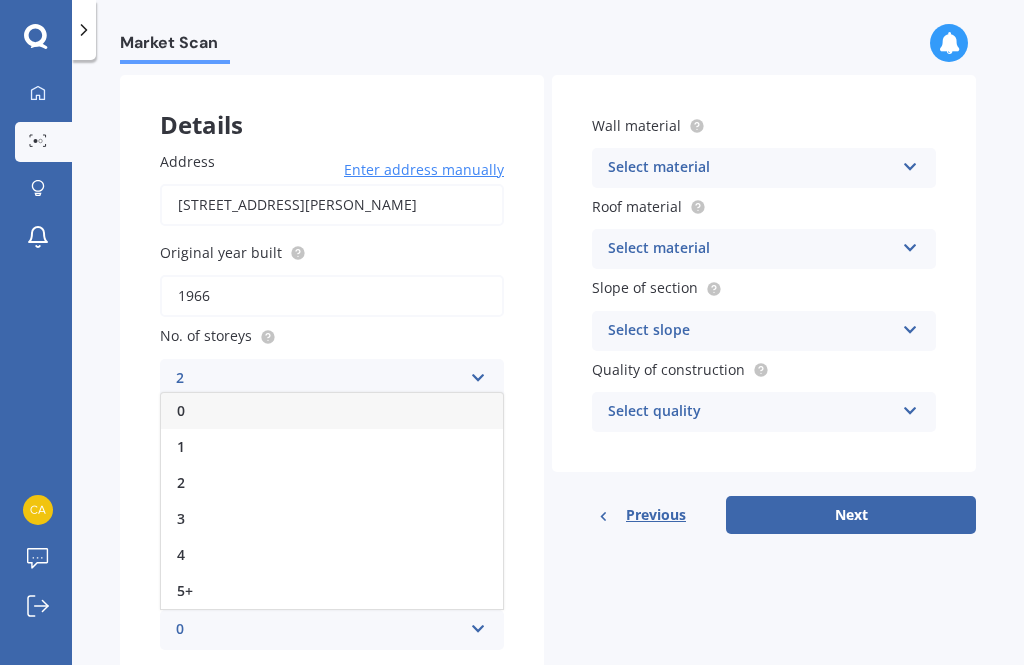 click on "4" at bounding box center (181, 554) 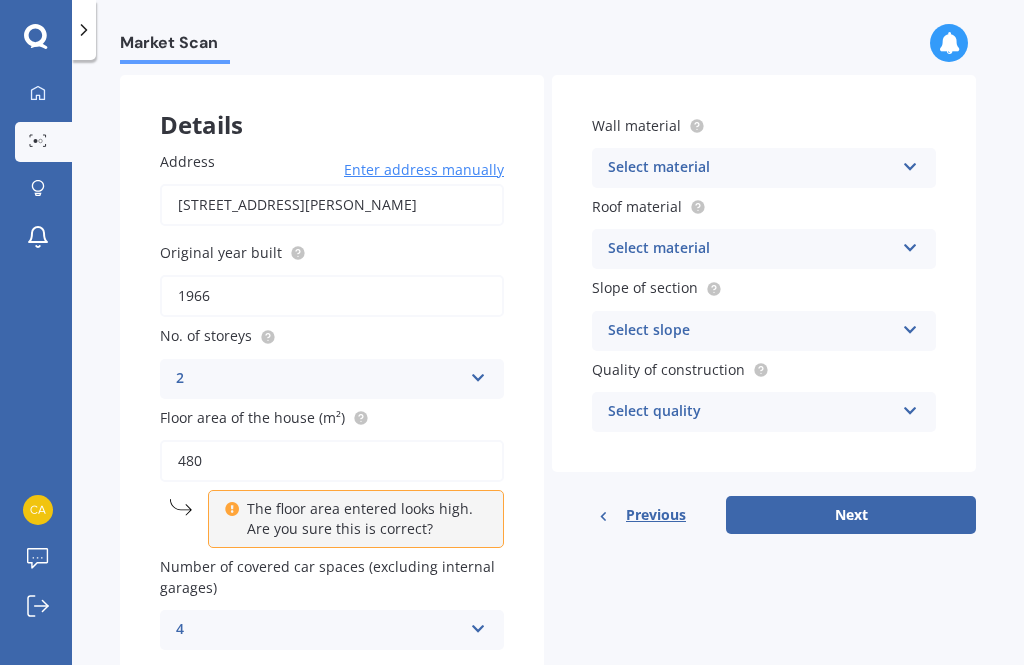 scroll, scrollTop: 0, scrollLeft: 0, axis: both 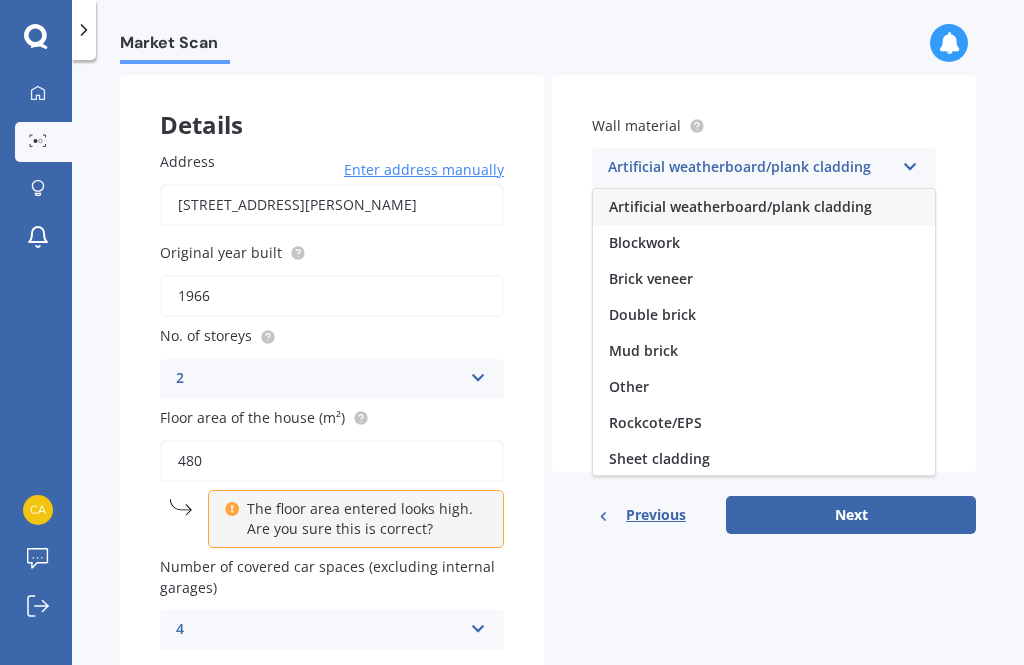 click on "Brick veneer" at bounding box center (651, 278) 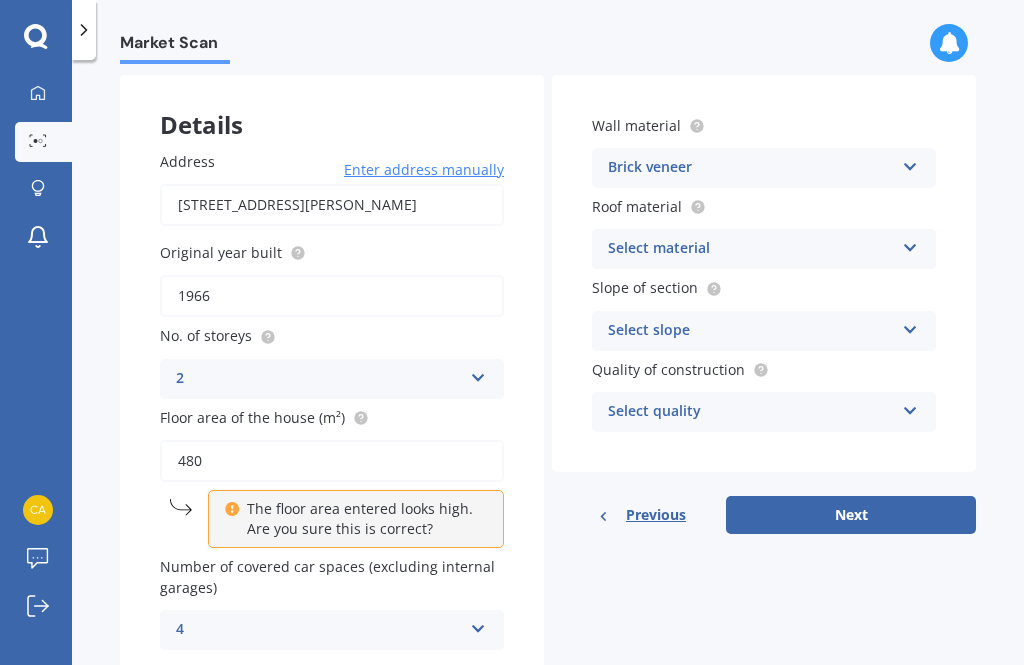 click at bounding box center (910, 244) 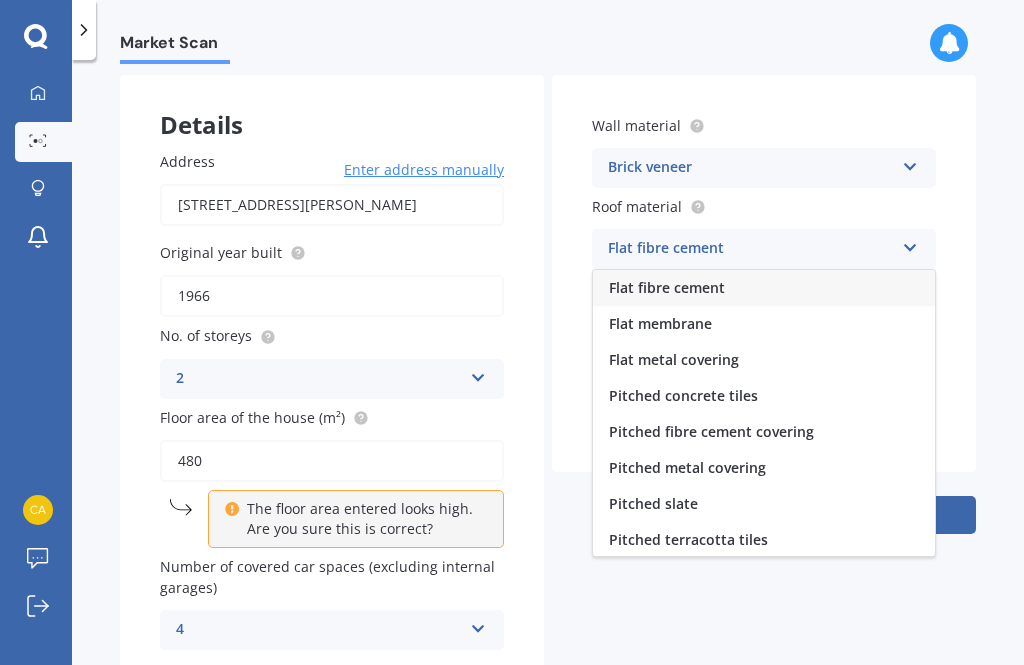 click on "Pitched metal covering" at bounding box center [687, 467] 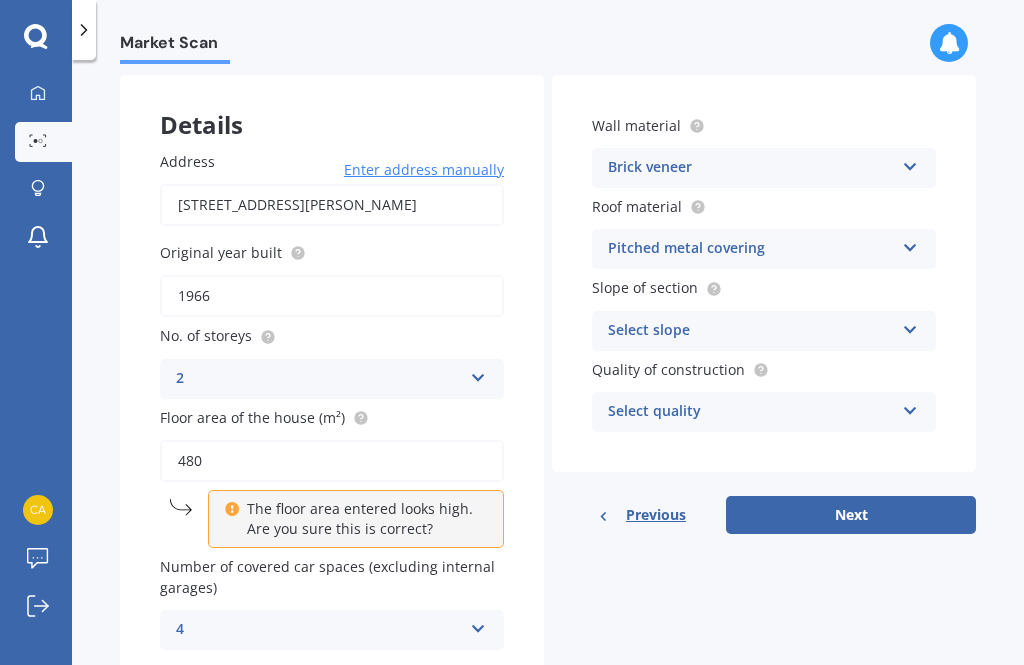 click at bounding box center (910, 326) 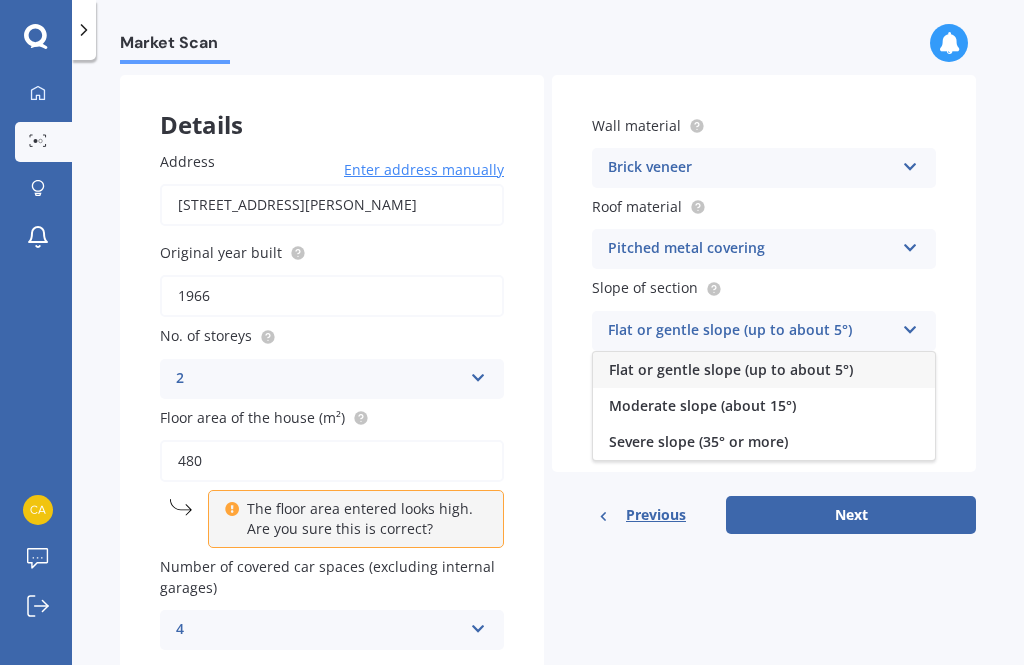 click on "Moderate slope (about 15°)" at bounding box center (702, 405) 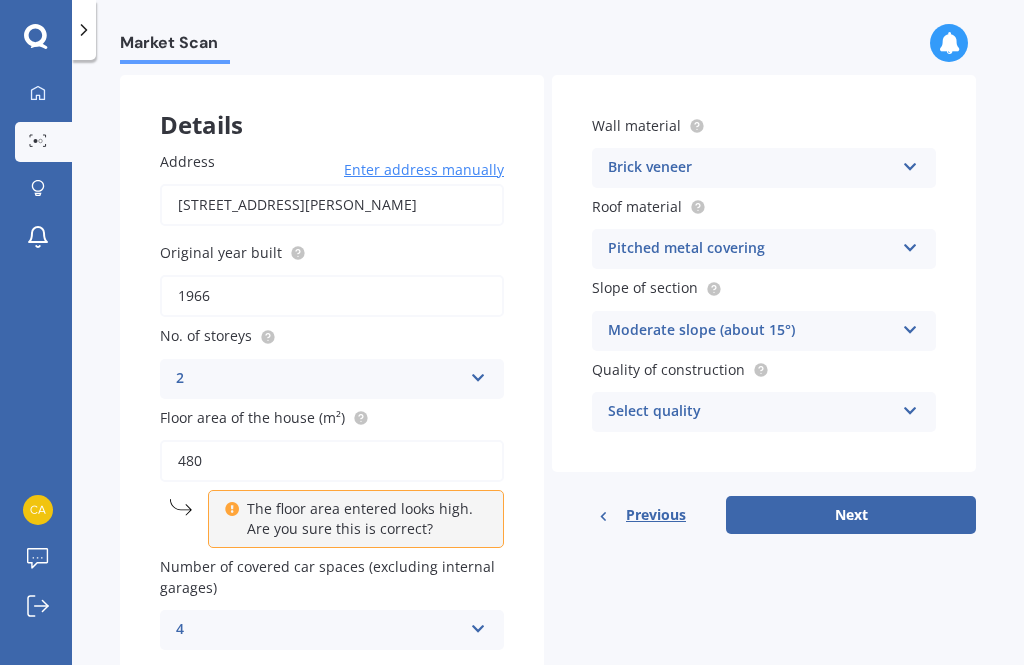 click at bounding box center (910, 407) 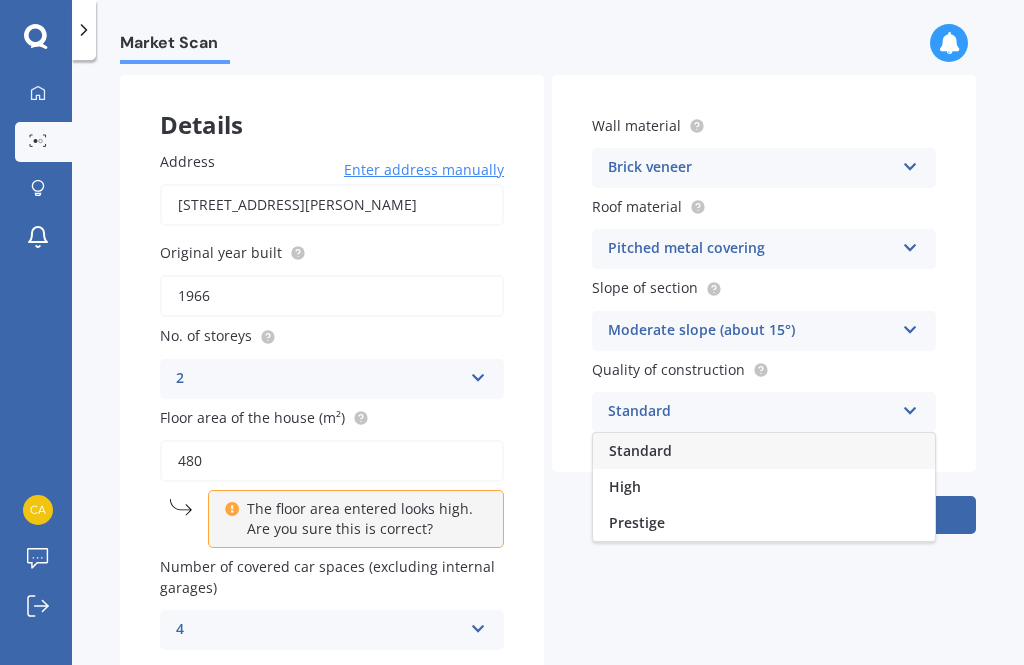click on "Standard" at bounding box center (764, 451) 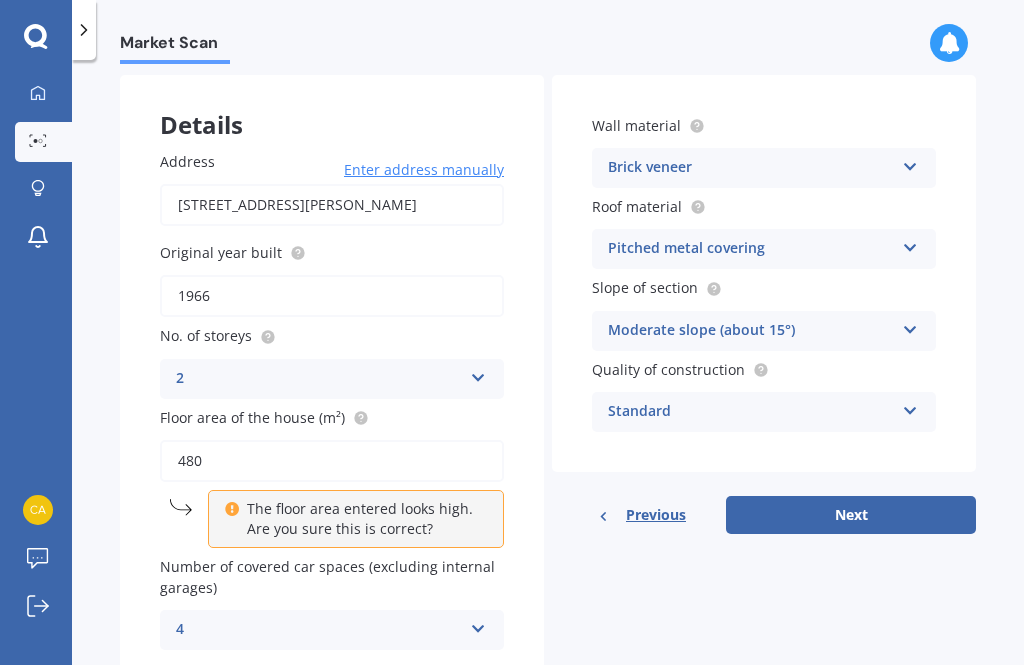 click on "Next" at bounding box center [851, 515] 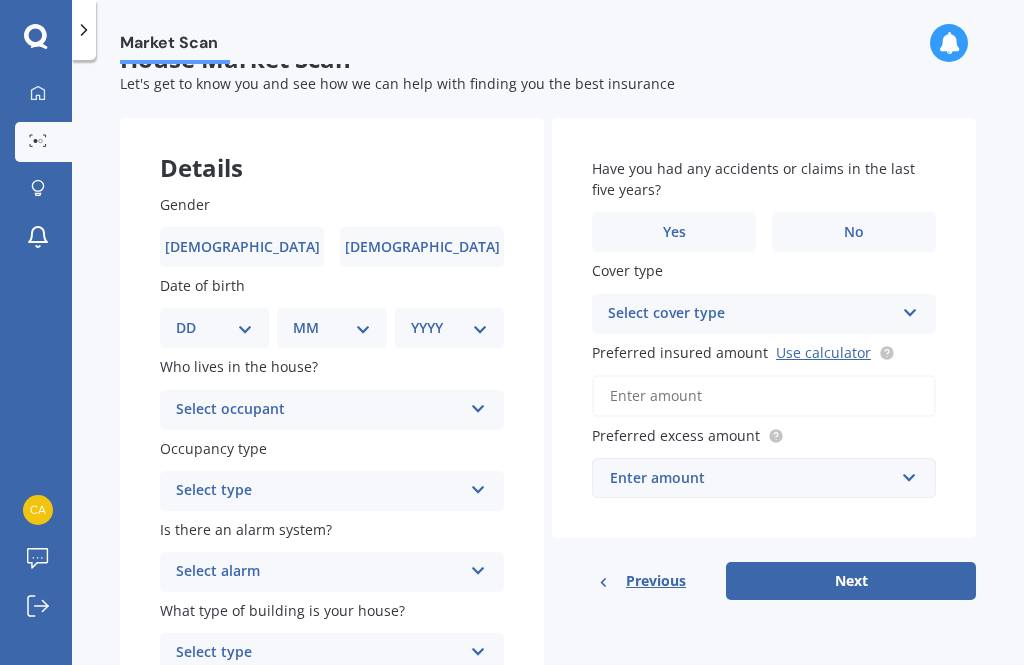 scroll, scrollTop: 0, scrollLeft: 0, axis: both 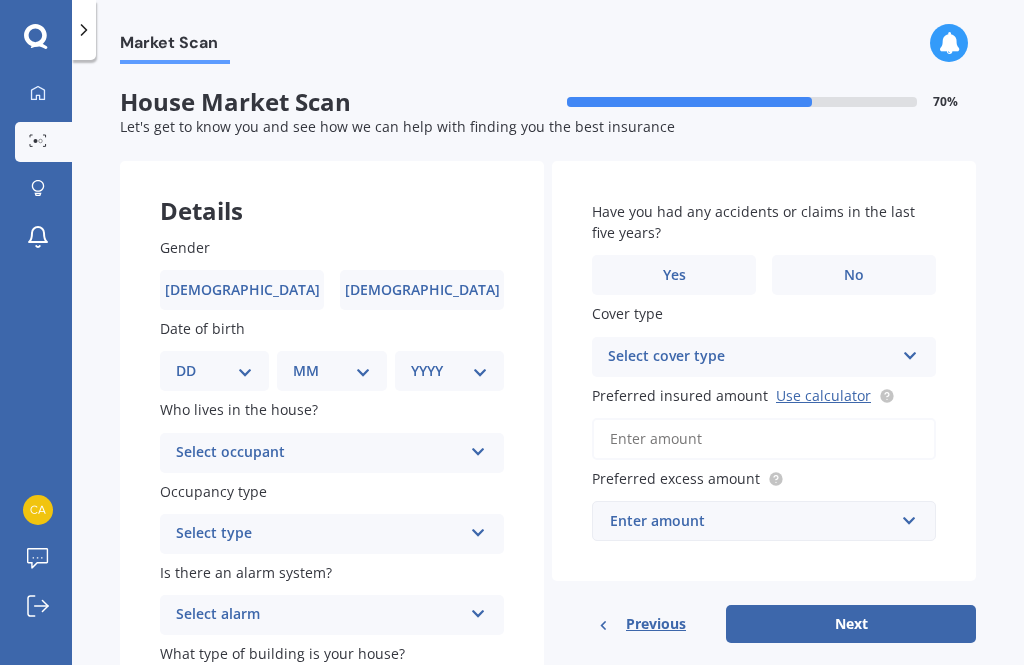 click on "DD 01 02 03 04 05 06 07 08 09 10 11 12 13 14 15 16 17 18 19 20 21 22 23 24 25 26 27 28 29 30 31" at bounding box center [214, 371] 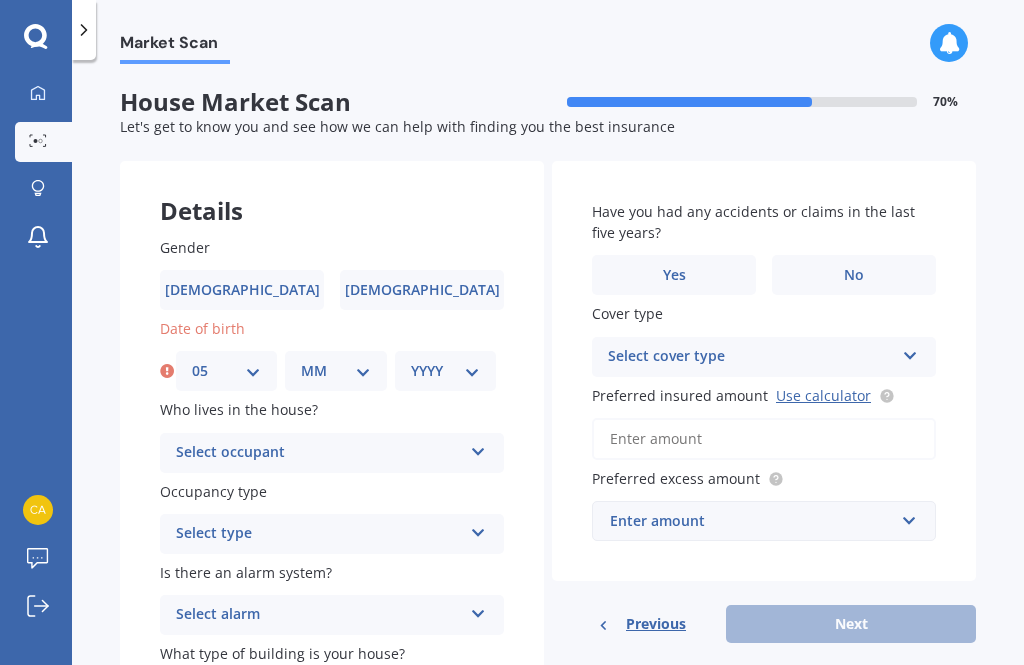 click on "MM 01 02 03 04 05 06 07 08 09 10 11 12" at bounding box center (335, 371) 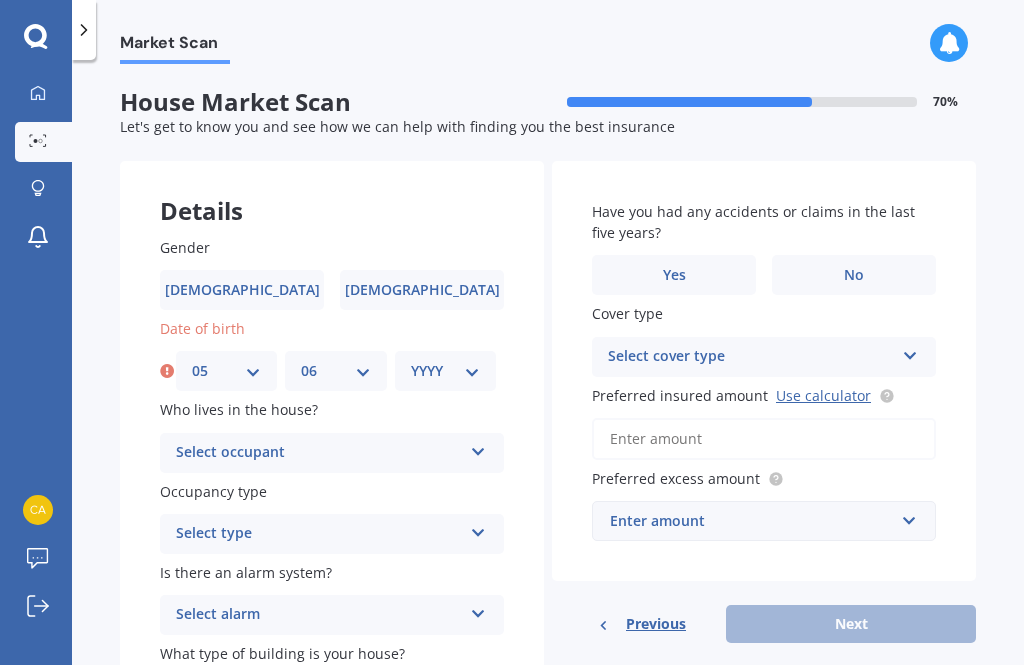 click on "YYYY 2009 2008 2007 2006 2005 2004 2003 2002 2001 2000 1999 1998 1997 1996 1995 1994 1993 1992 1991 1990 1989 1988 1987 1986 1985 1984 1983 1982 1981 1980 1979 1978 1977 1976 1975 1974 1973 1972 1971 1970 1969 1968 1967 1966 1965 1964 1963 1962 1961 1960 1959 1958 1957 1956 1955 1954 1953 1952 1951 1950 1949 1948 1947 1946 1945 1944 1943 1942 1941 1940 1939 1938 1937 1936 1935 1934 1933 1932 1931 1930 1929 1928 1927 1926 1925 1924 1923 1922 1921 1920 1919 1918 1917 1916 1915 1914 1913 1912 1911 1910" at bounding box center (445, 371) 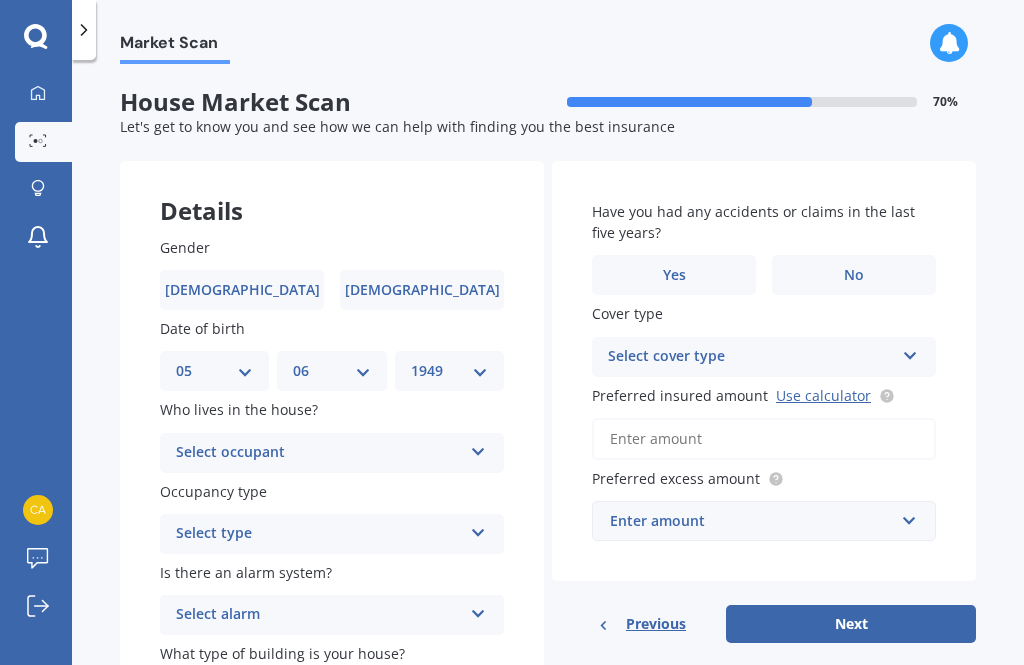 click on "[DEMOGRAPHIC_DATA]" at bounding box center [242, 290] 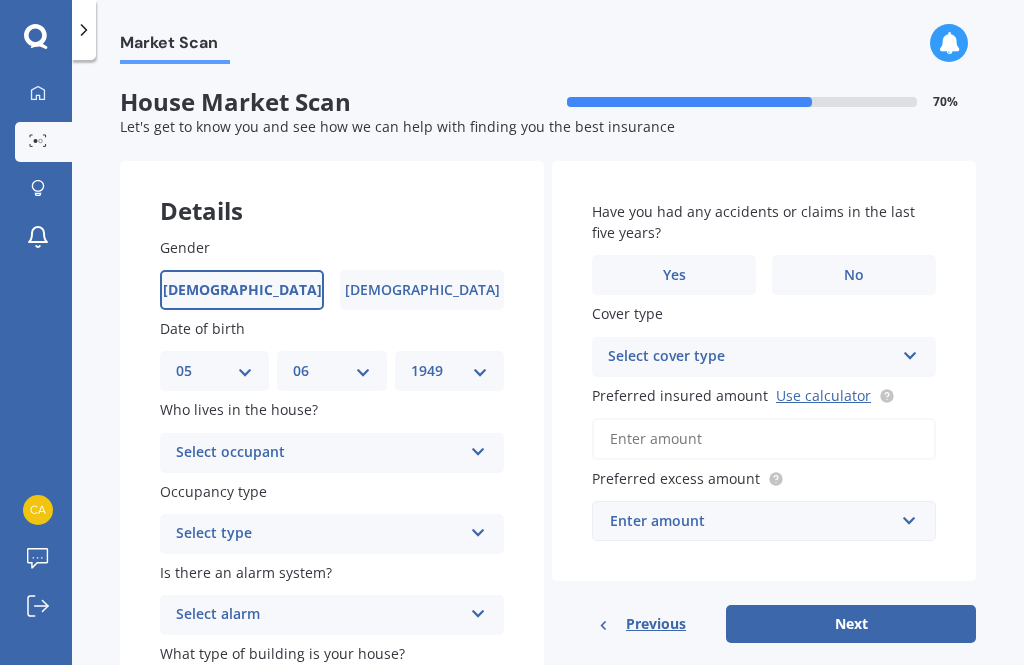 click on "Select occupant" at bounding box center [319, 453] 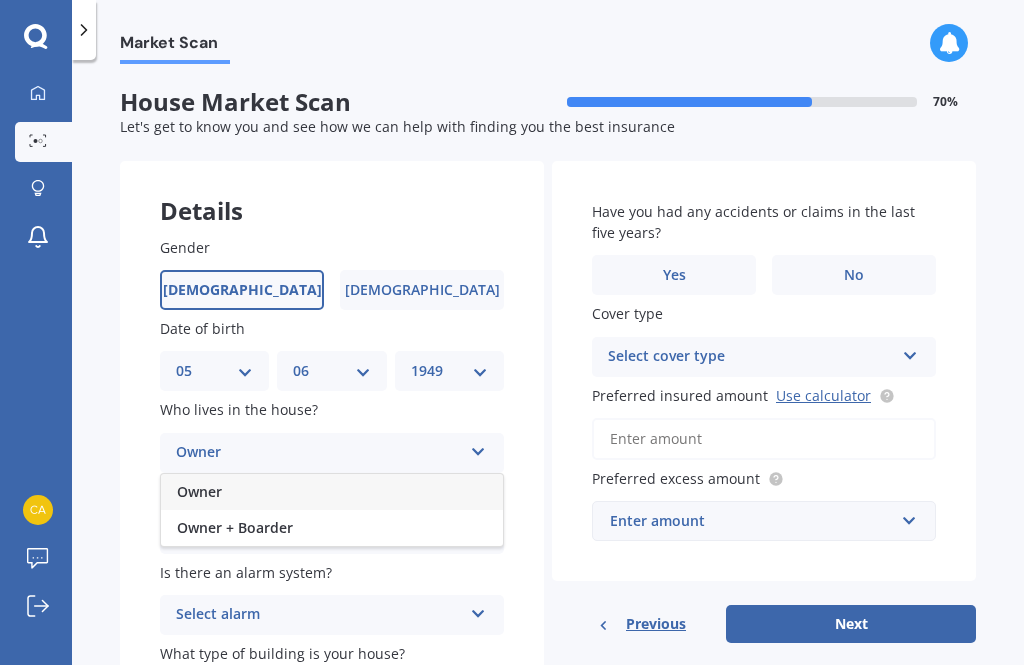 click on "Owner" at bounding box center (332, 492) 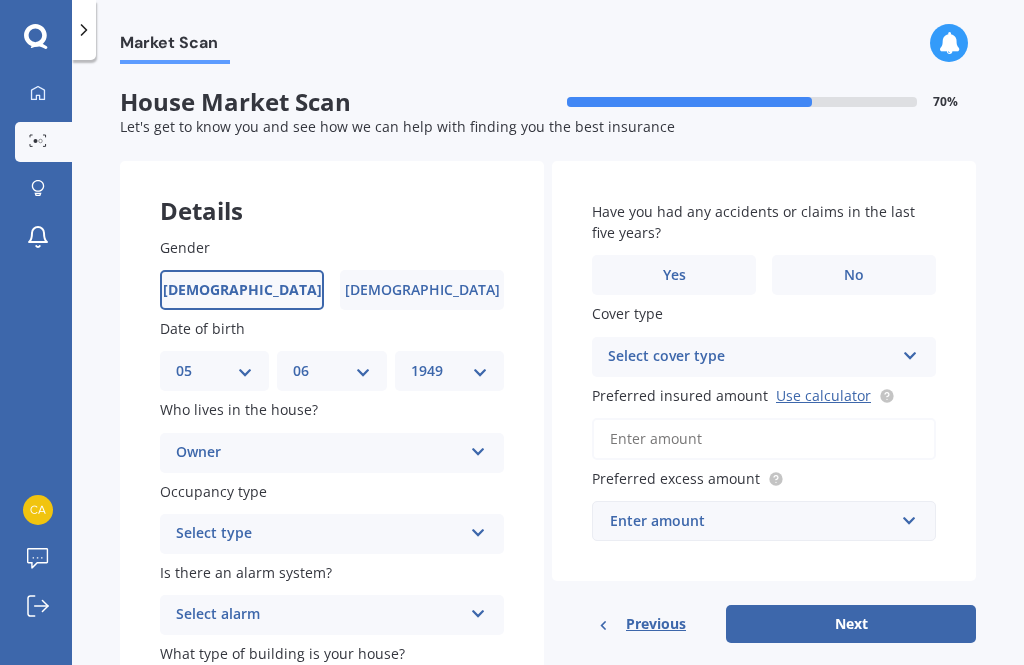 click on "Select type Permanent Holiday (without tenancy)" at bounding box center (332, 534) 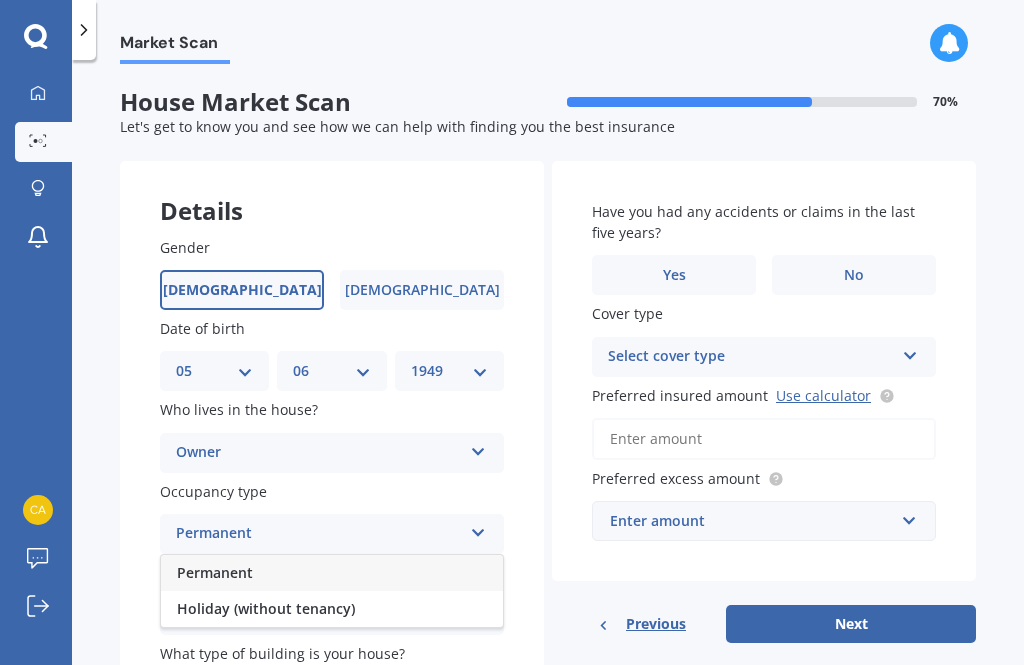 click on "Permanent" at bounding box center [332, 573] 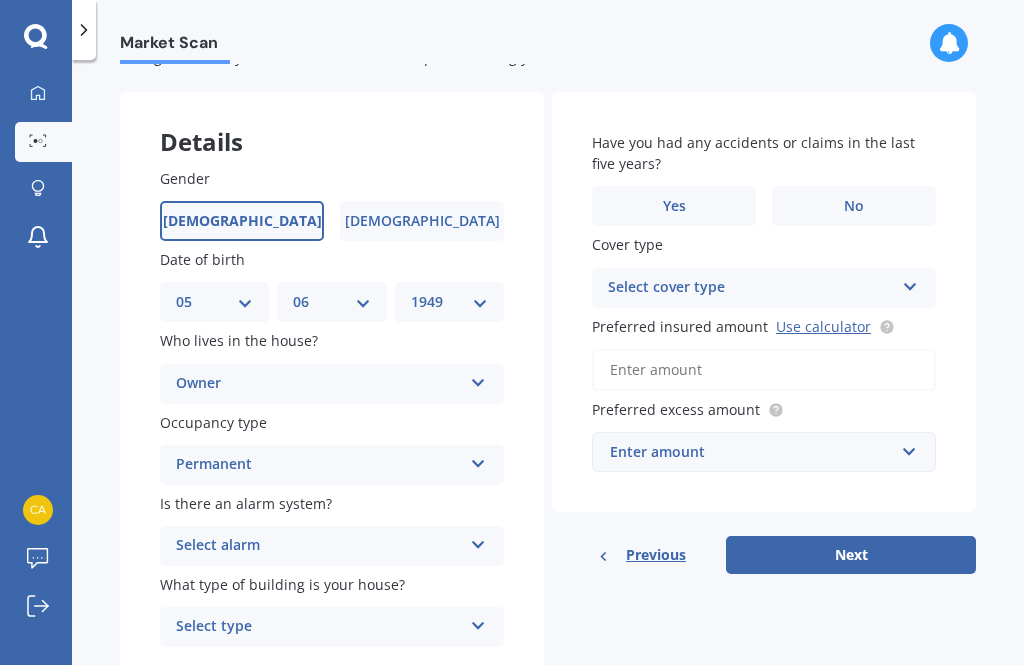 scroll, scrollTop: 68, scrollLeft: 0, axis: vertical 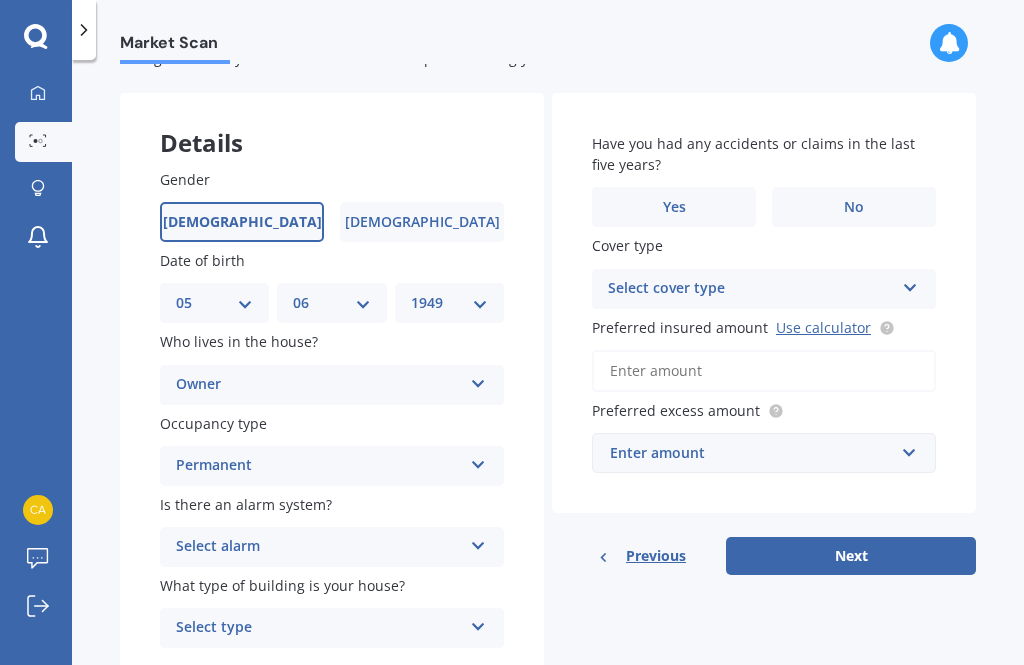 click at bounding box center [478, 542] 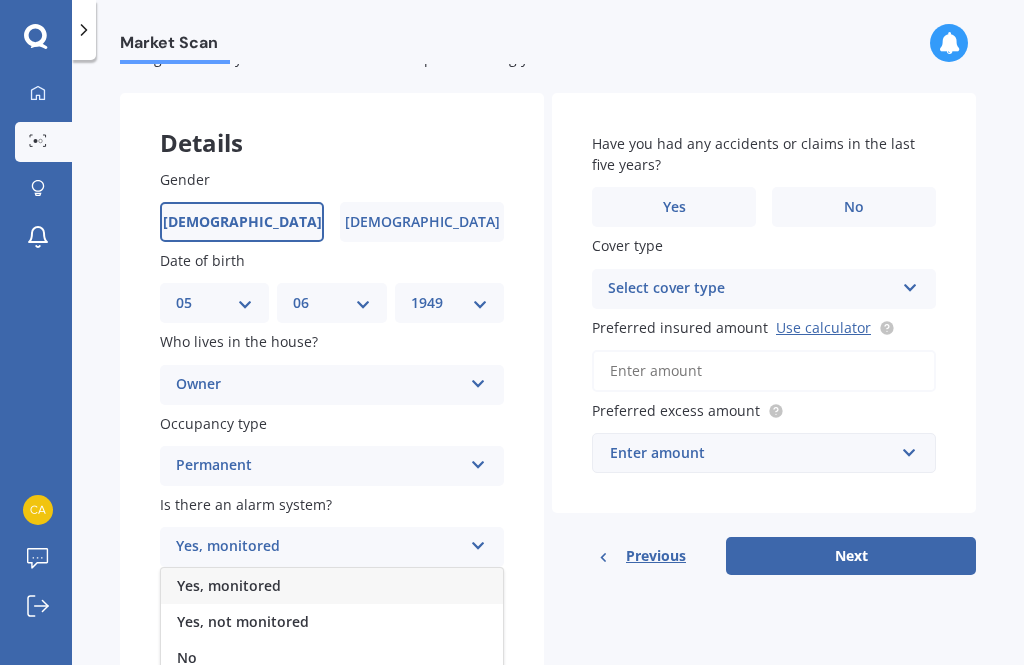 click on "Yes, monitored" at bounding box center [319, 547] 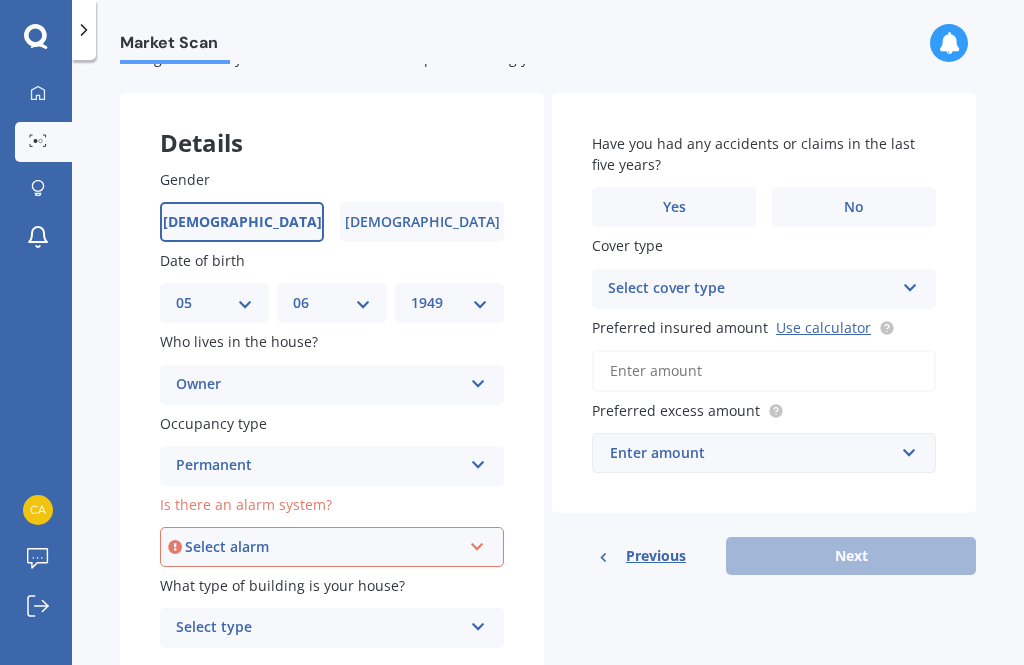 scroll, scrollTop: 64, scrollLeft: 0, axis: vertical 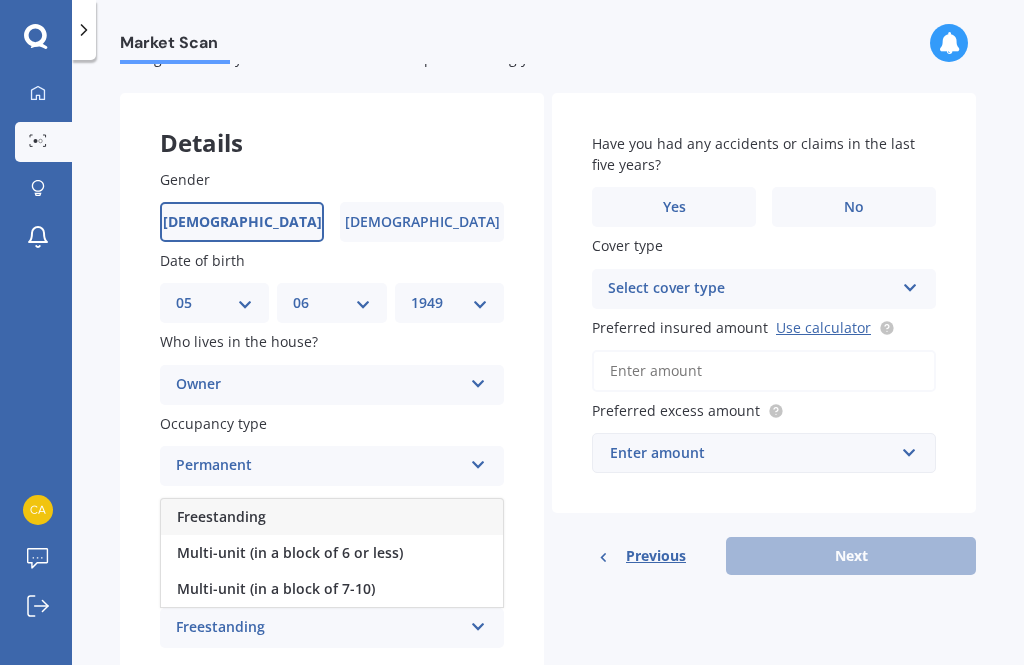 click on "Multi-unit (in a block of 6 or less)" at bounding box center [290, 552] 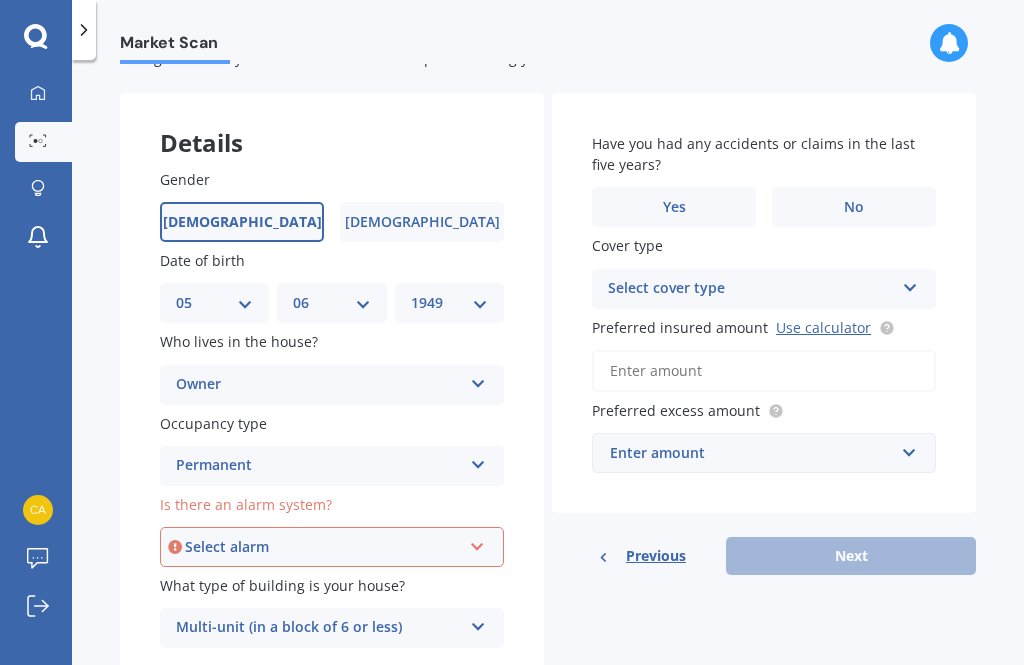 click on "Yes" at bounding box center [674, 207] 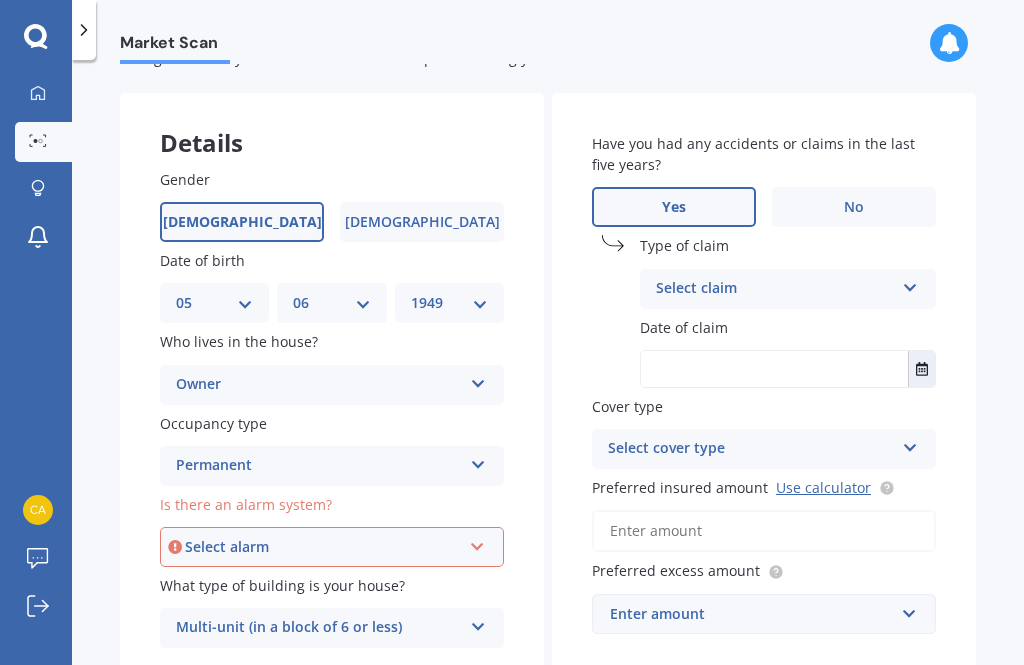 click at bounding box center [910, 284] 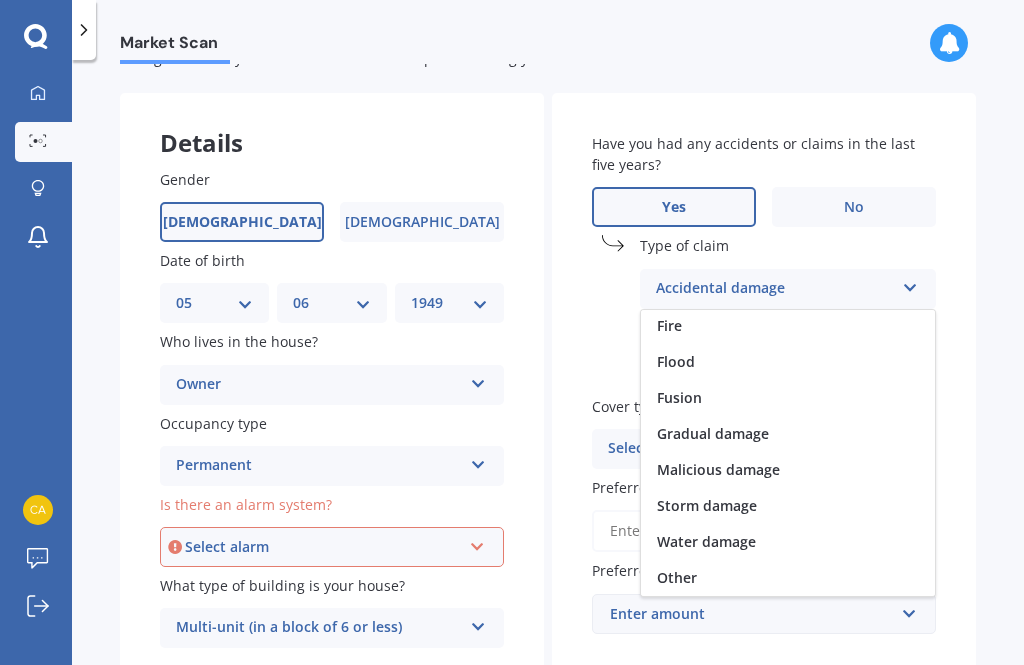 scroll, scrollTop: 146, scrollLeft: 0, axis: vertical 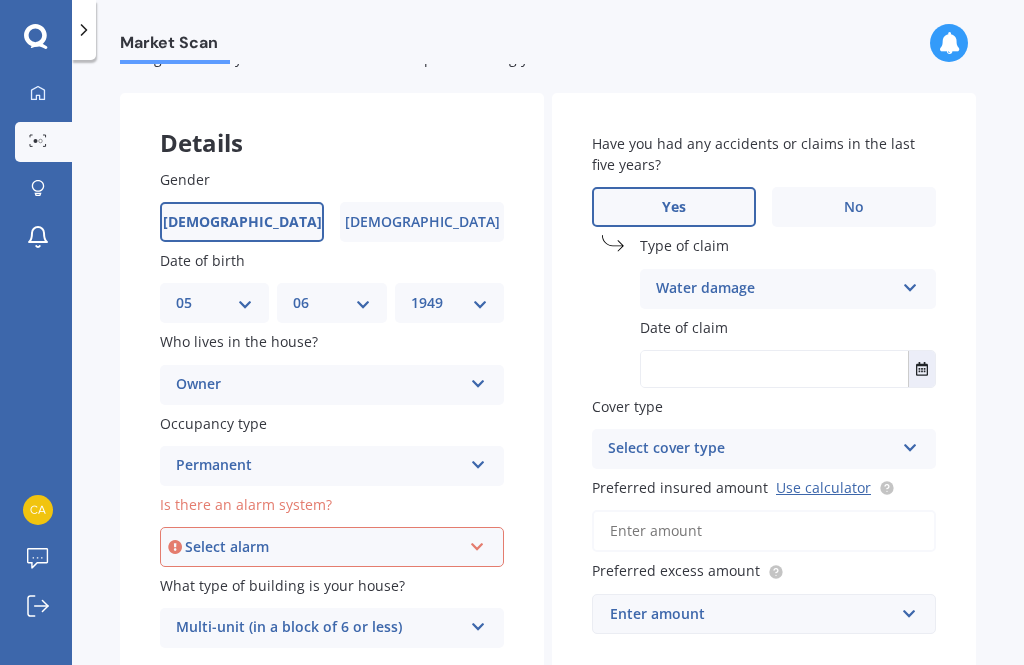 click at bounding box center [774, 369] 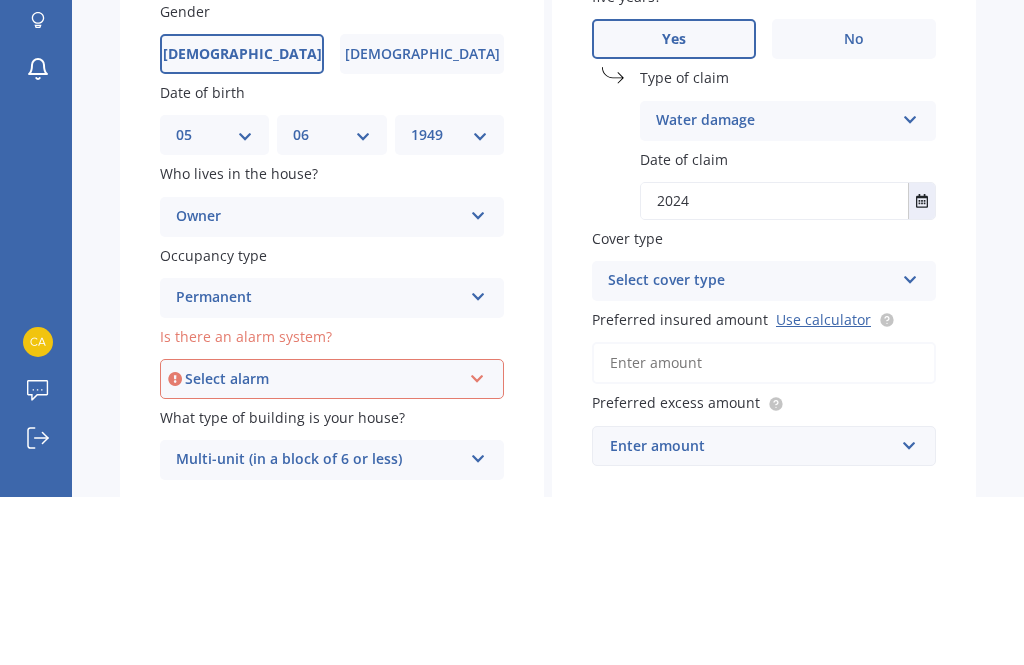 type on "2024" 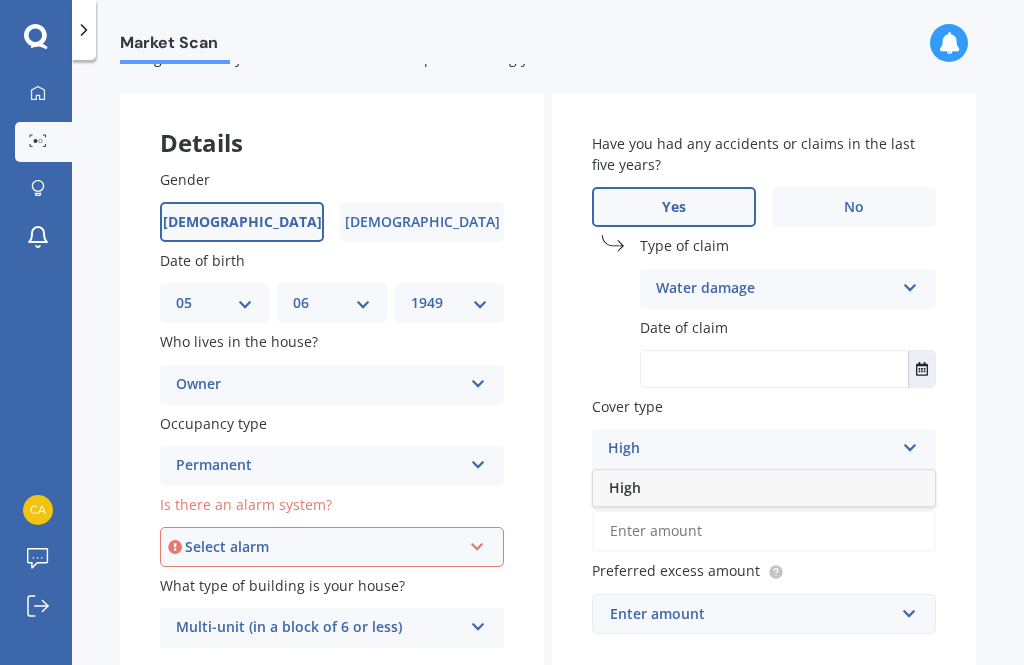 click at bounding box center (910, 444) 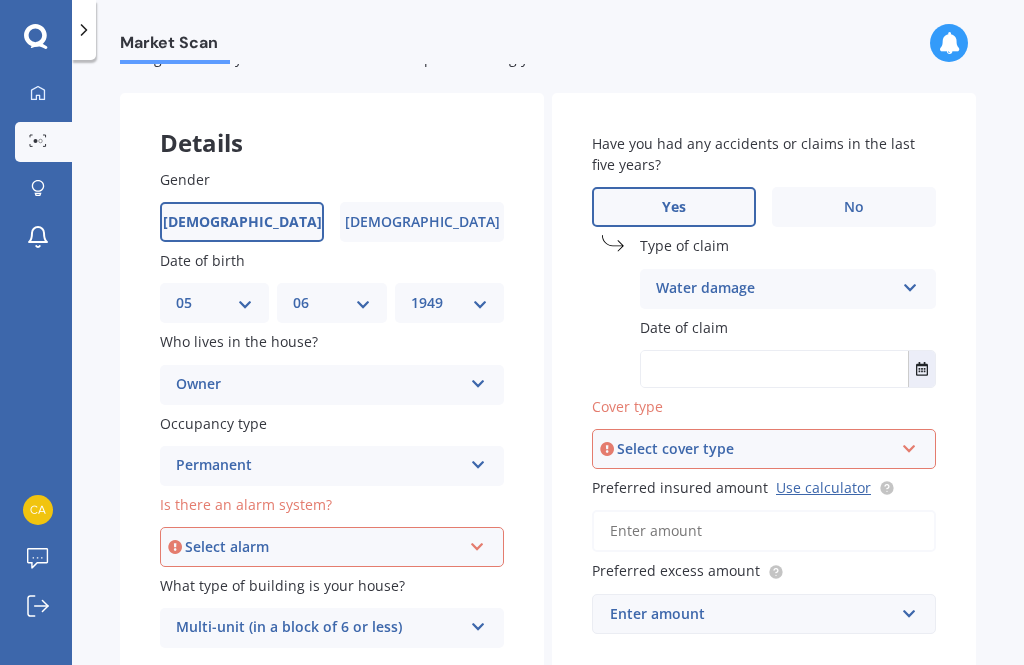 click at bounding box center (909, 445) 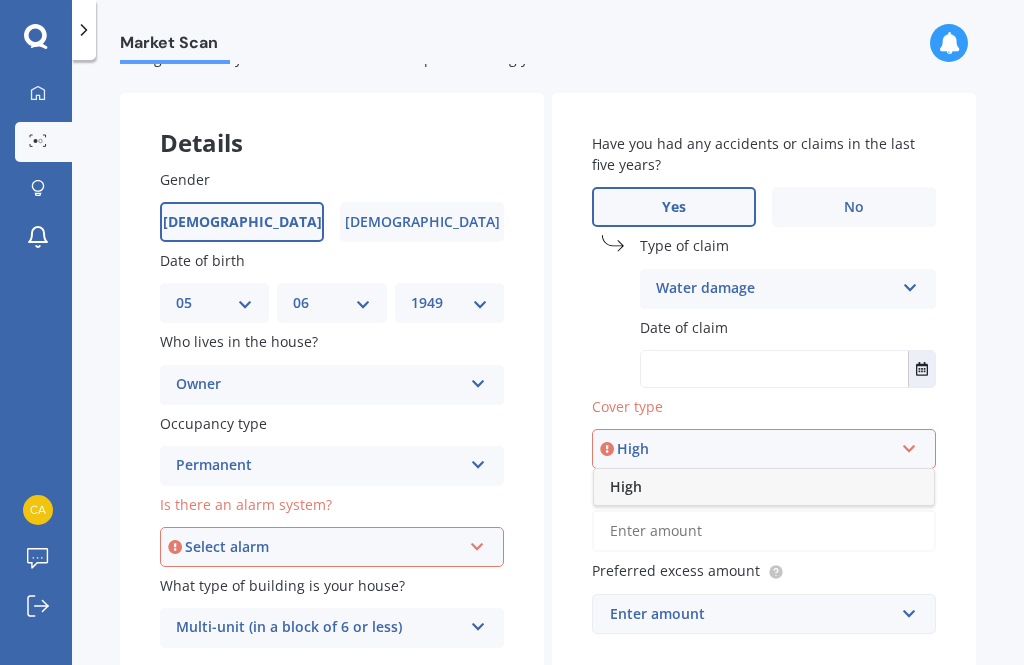 click on "High" at bounding box center [764, 487] 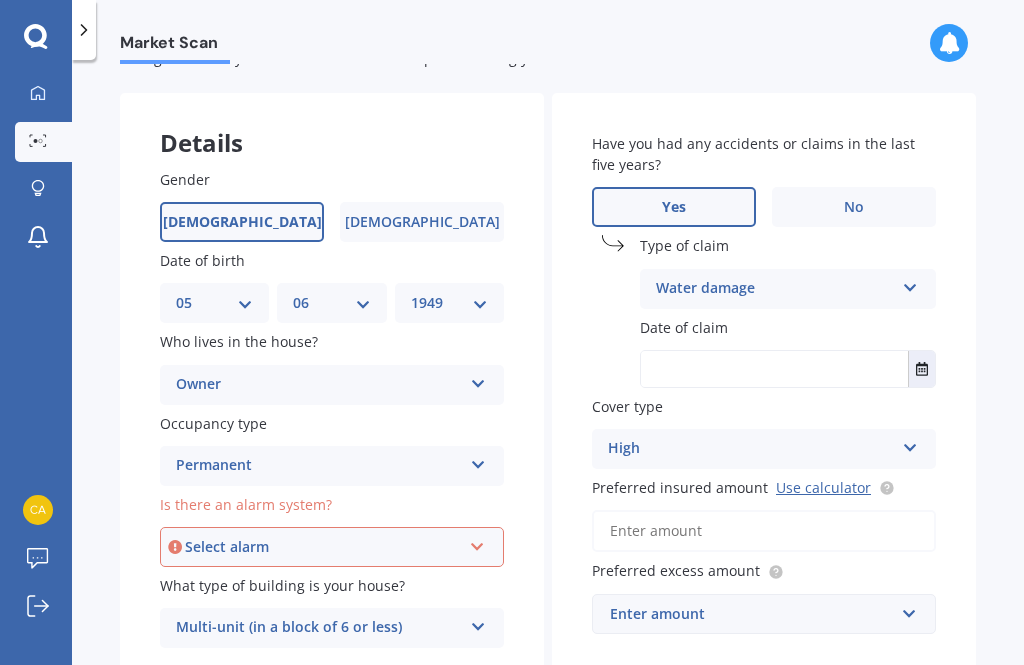 click on "Preferred insured amount Use calculator" at bounding box center [764, 531] 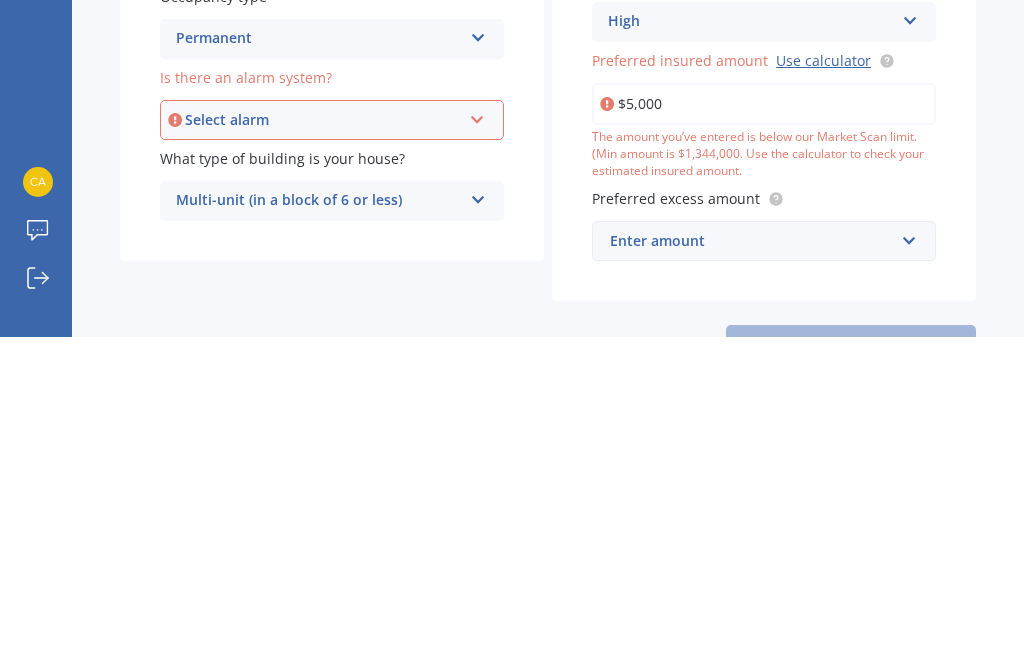 scroll, scrollTop: 166, scrollLeft: 0, axis: vertical 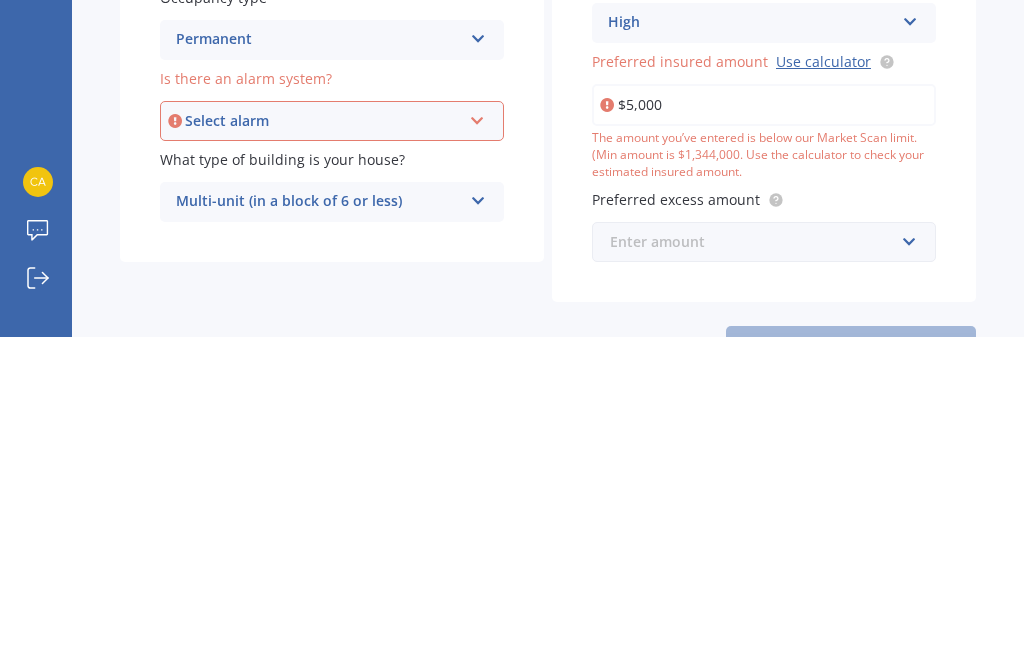 click at bounding box center [757, 570] 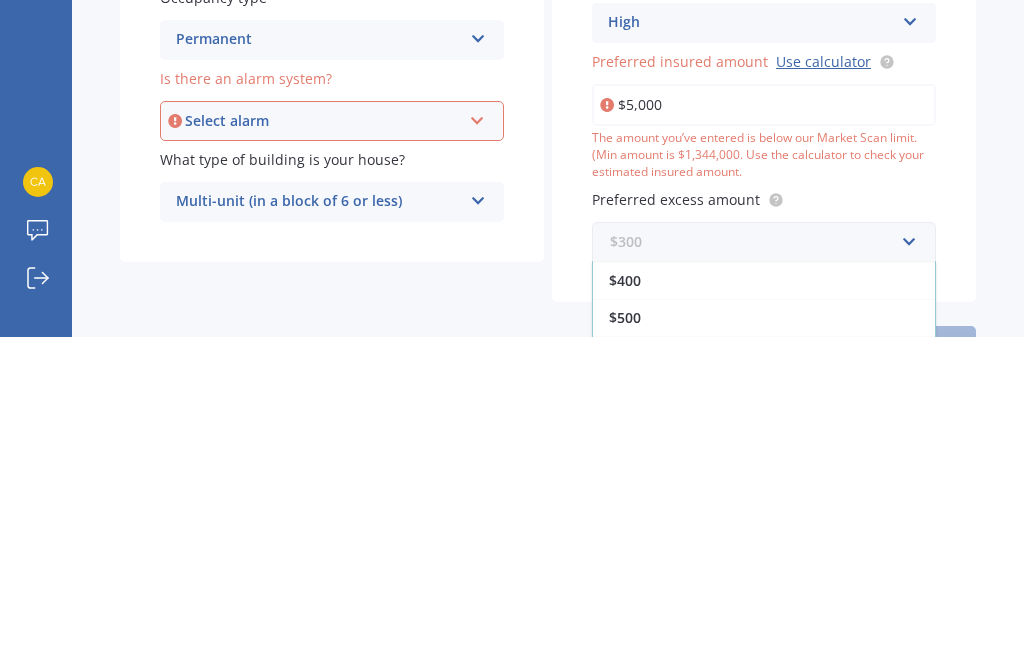 scroll, scrollTop: 36, scrollLeft: 0, axis: vertical 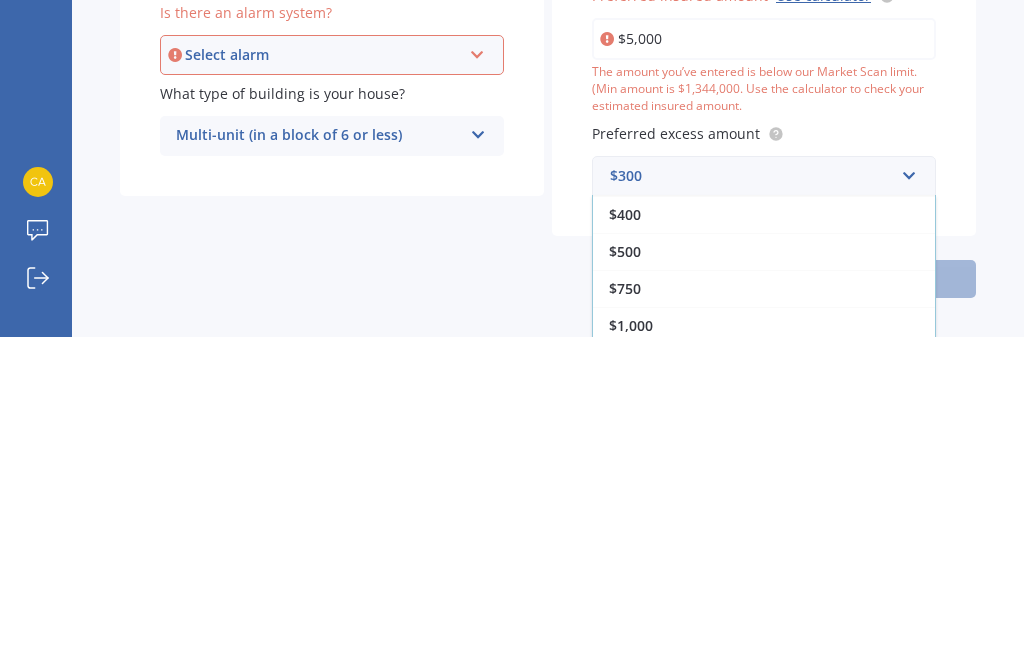 click on "$1,000" at bounding box center [631, 653] 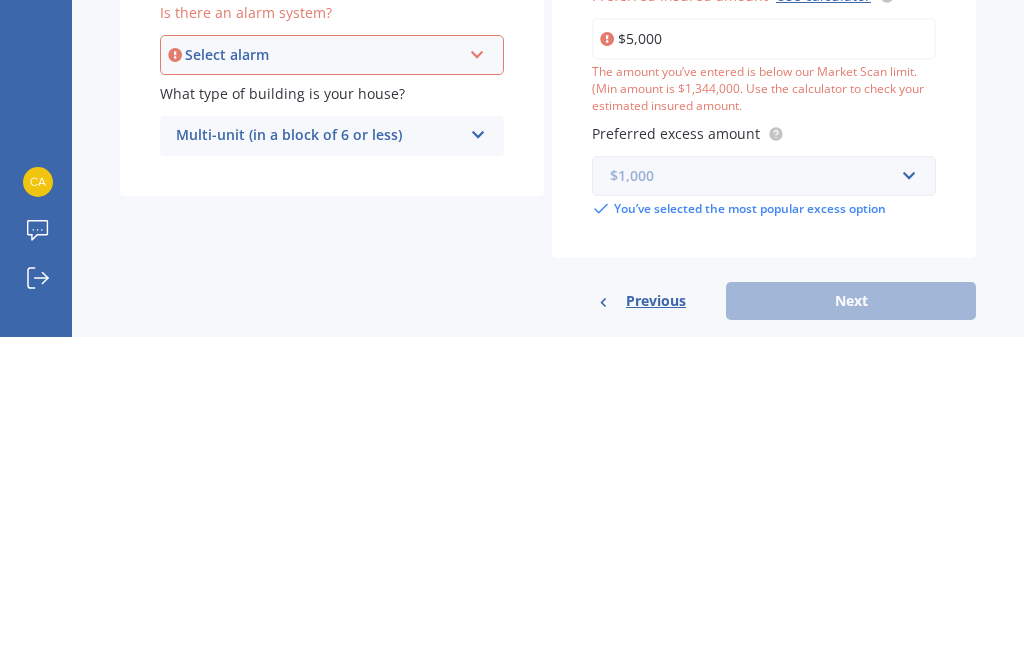 scroll, scrollTop: 232, scrollLeft: 0, axis: vertical 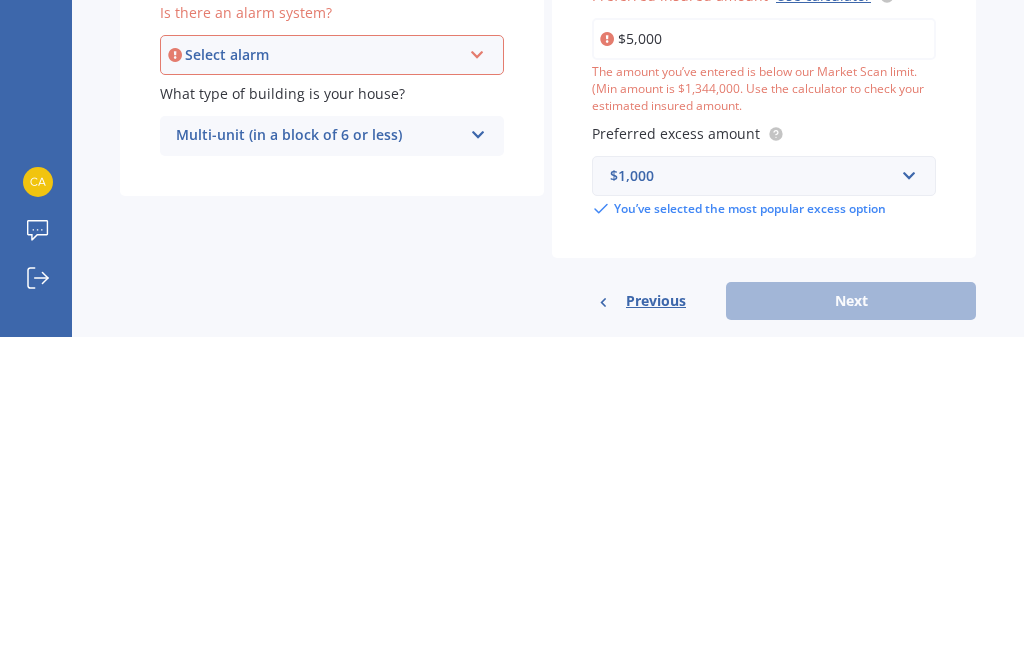click on "Have you had any accidents or claims in the last five years? Yes No Type of claim Water damage Accidental damage Broken glass Burglary or theft Earthquake Fire Flood Fusion Gradual damage Malicious damage Storm damage Water damage Other Date of claim [DATE]   [DATE] Mo Tu We Th Fr Sa Su 30 01 02 03 04 05 06 07 08 09 10 11 12 13 14 15 16 17 18 19 20 21 22 23 24 25 26 27 28 29 30 31 01 02 03 Cover type High High Preferred insured amount Use calculator $5,000 The amount you’ve entered is below our Market Scan limit. (Min amount is $1,344,000. Use the calculator to check your estimated insured amount. Preferred excess amount $1,000 $300 $400 $500 $750 $1,000 $2,000 $2,500 You’ve selected the most popular excess option Previous Next" at bounding box center (764, 288) 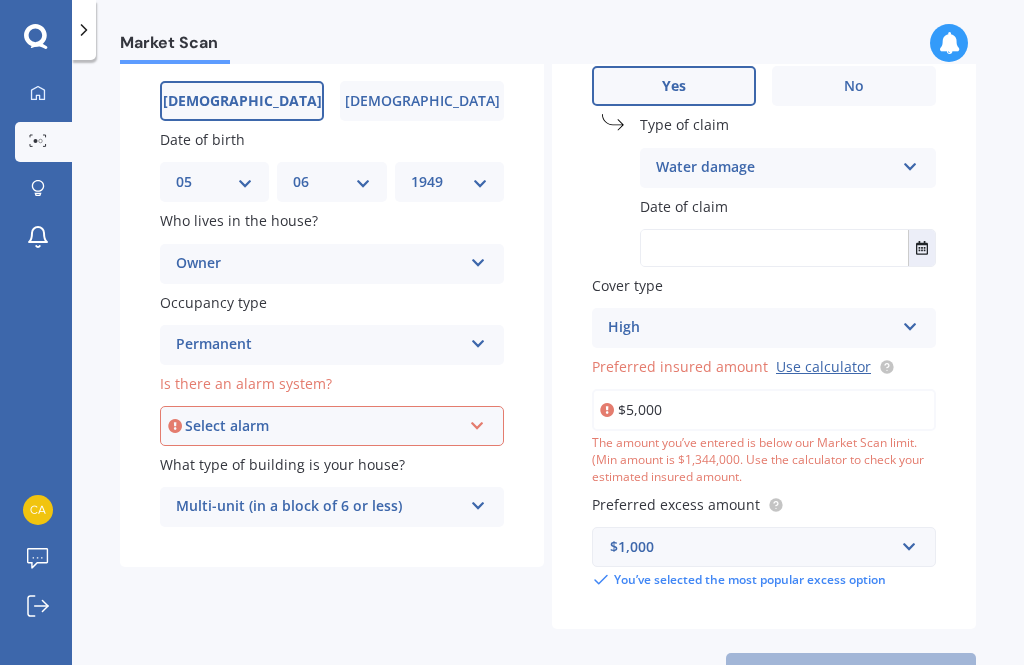 scroll, scrollTop: 188, scrollLeft: 0, axis: vertical 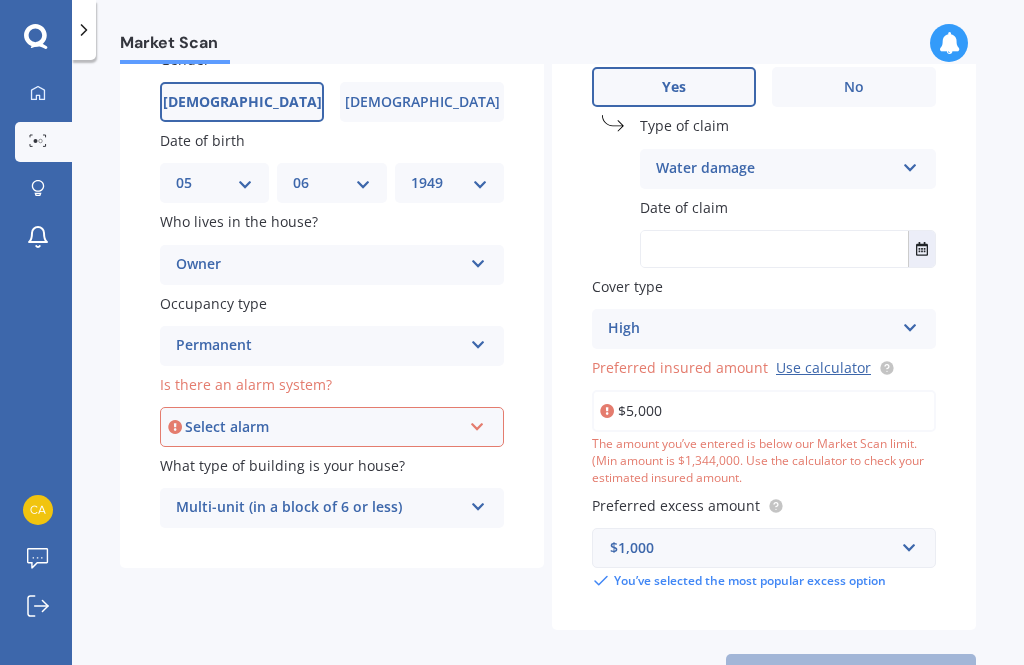 click on "Previous Next" at bounding box center (764, 673) 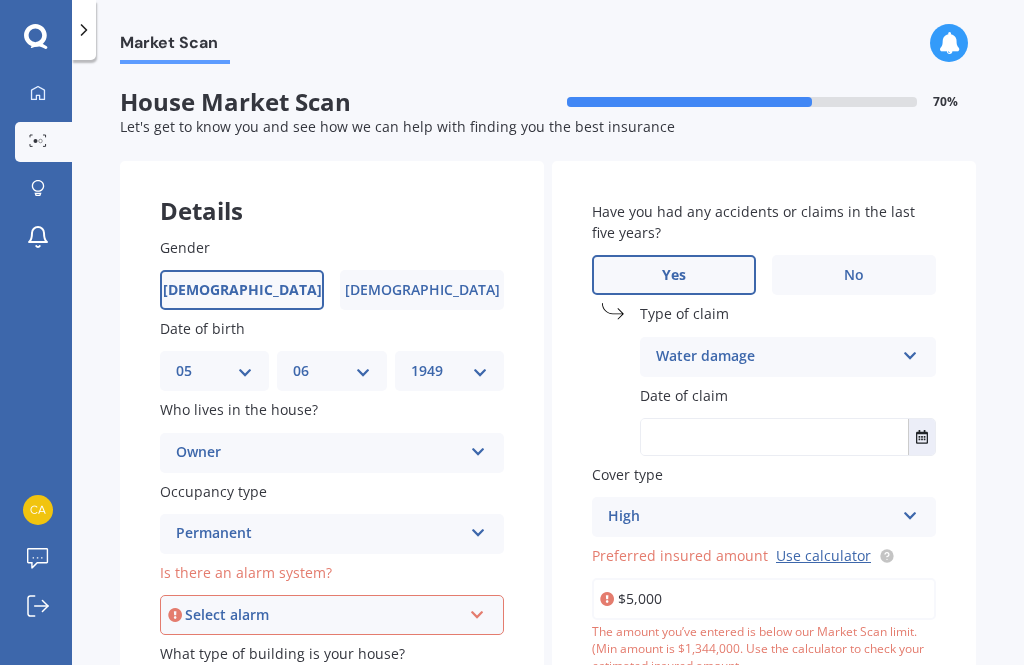scroll, scrollTop: 0, scrollLeft: 0, axis: both 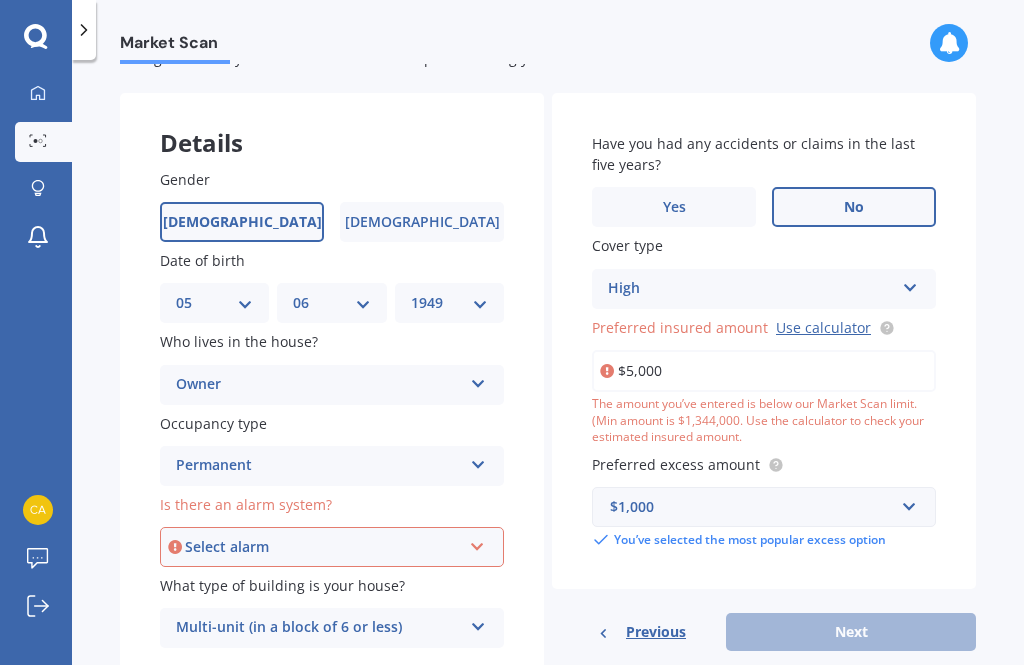 click on "$5,000" at bounding box center [764, 371] 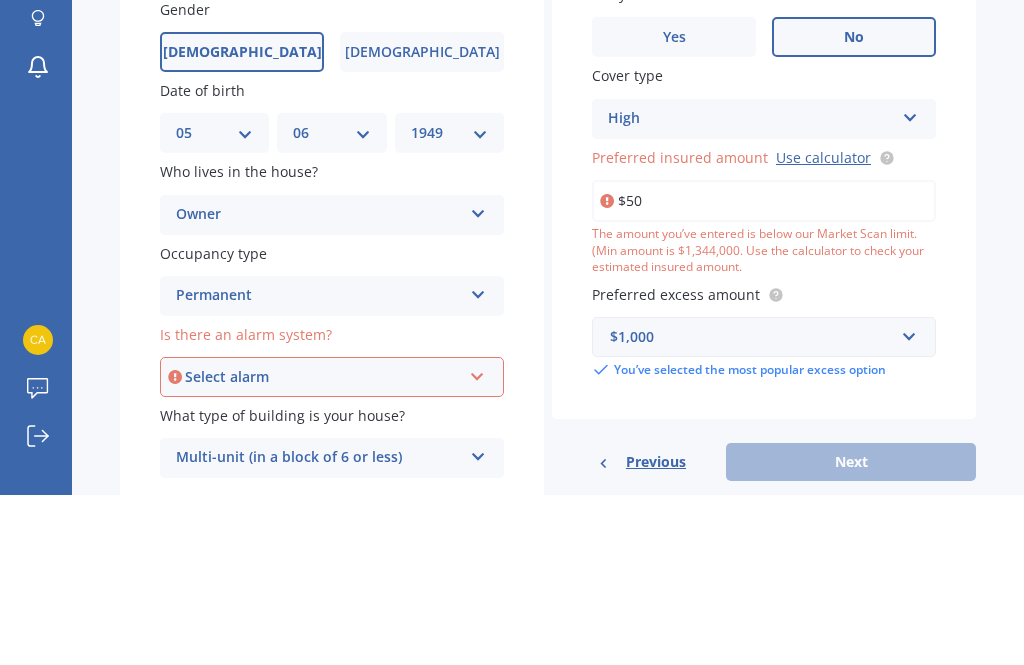 type on "$5" 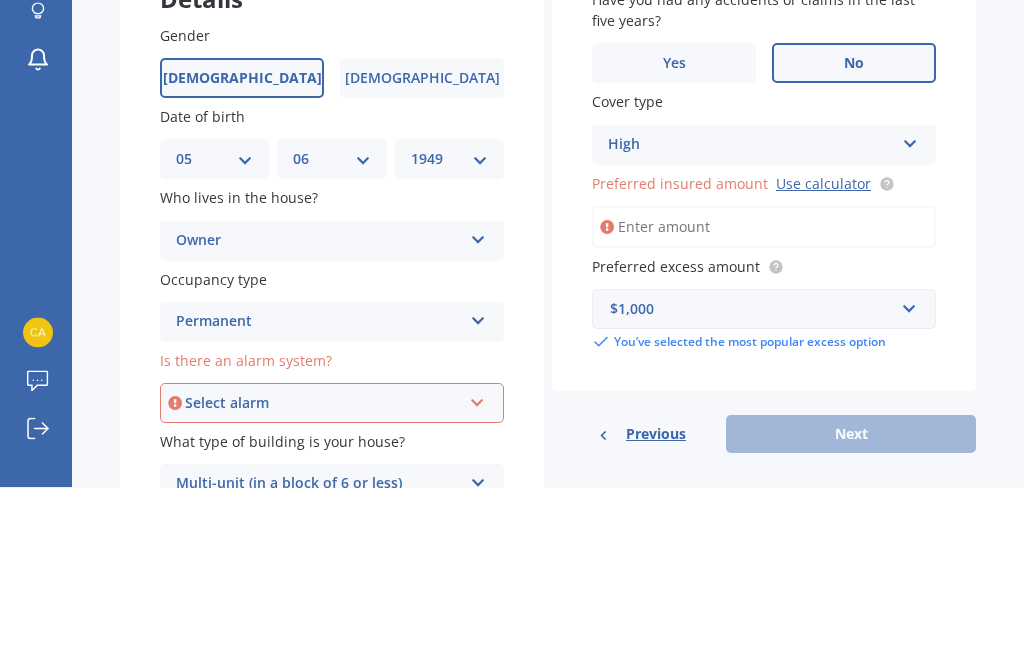 scroll, scrollTop: 34, scrollLeft: 0, axis: vertical 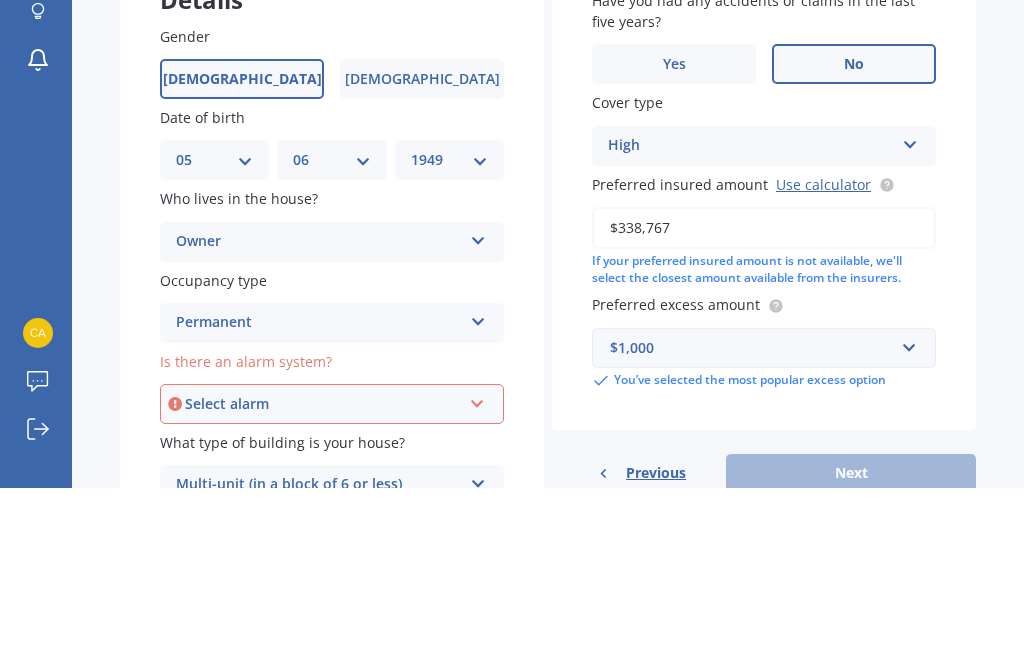 type on "$3,387,670" 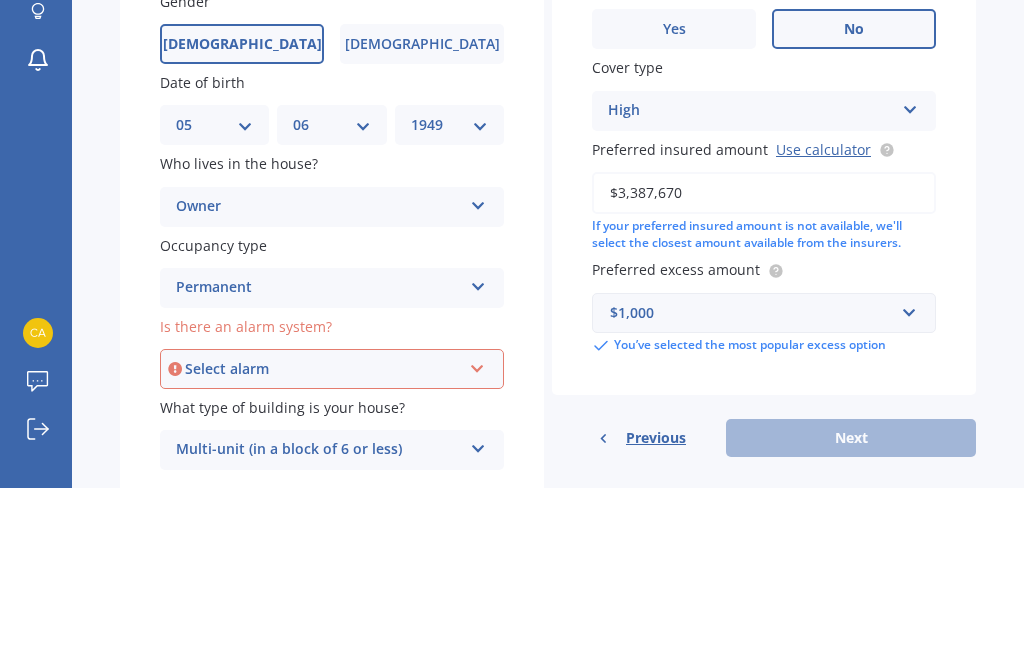 scroll, scrollTop: 68, scrollLeft: 0, axis: vertical 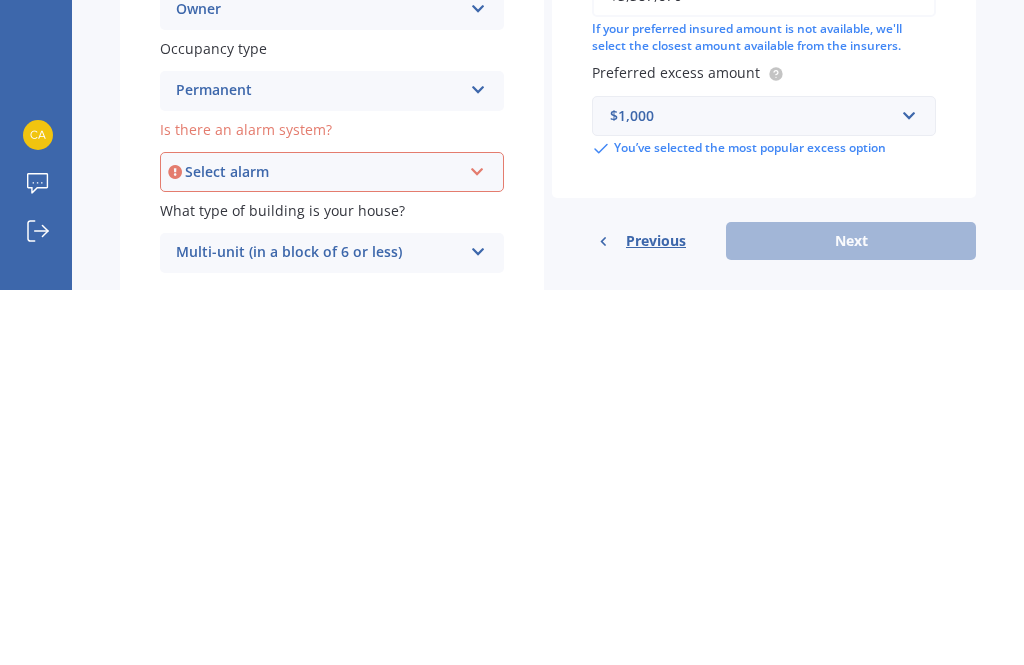 click on "Previous Next" at bounding box center [764, 616] 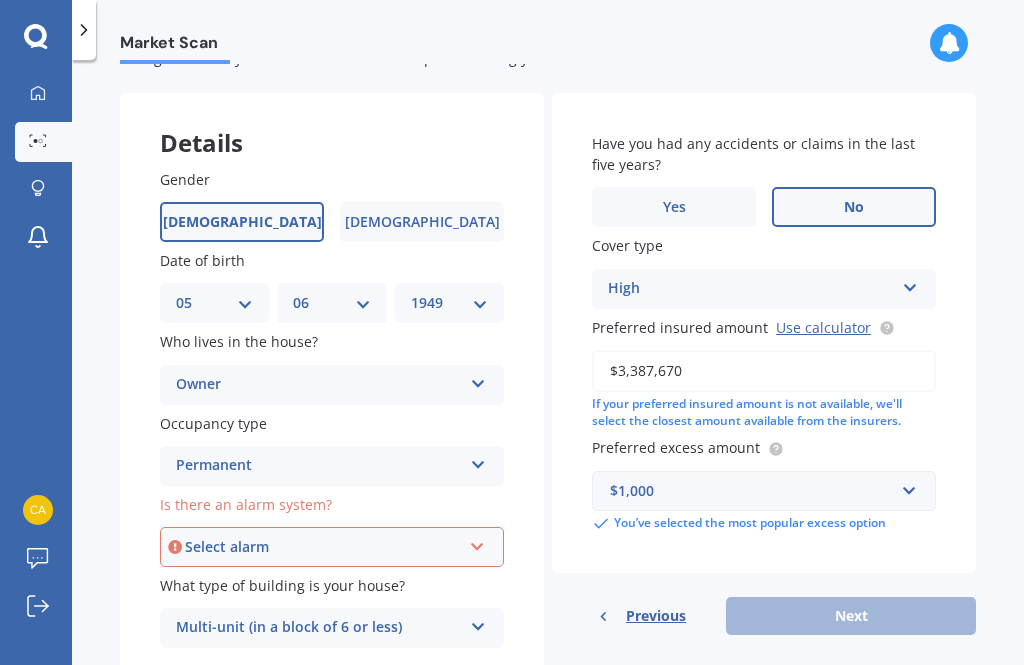 click at bounding box center [477, 543] 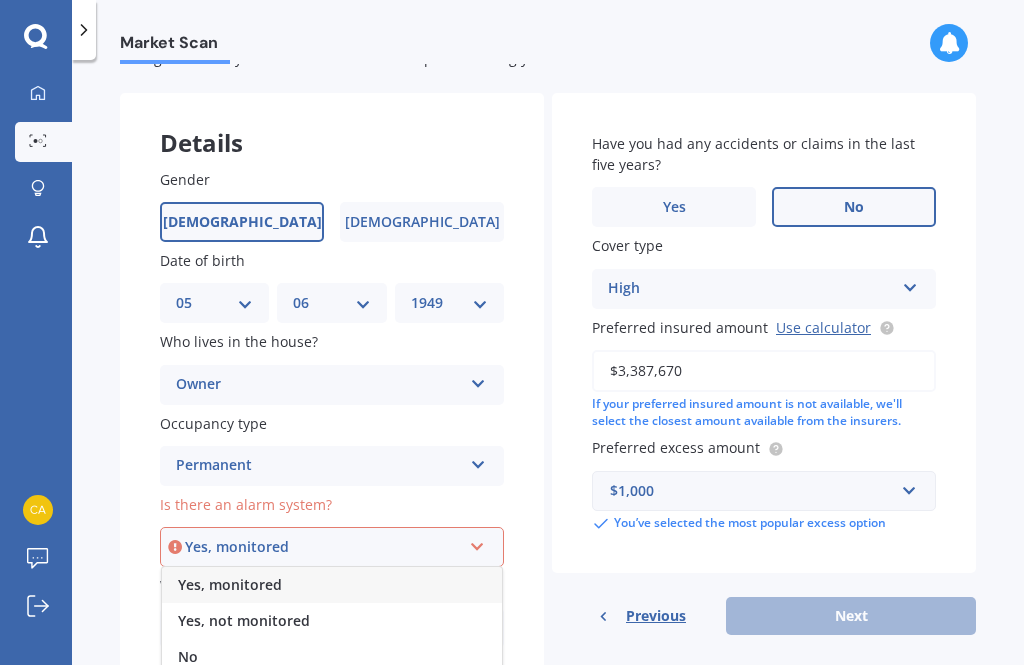 click on "Yes, not monitored" at bounding box center (332, 621) 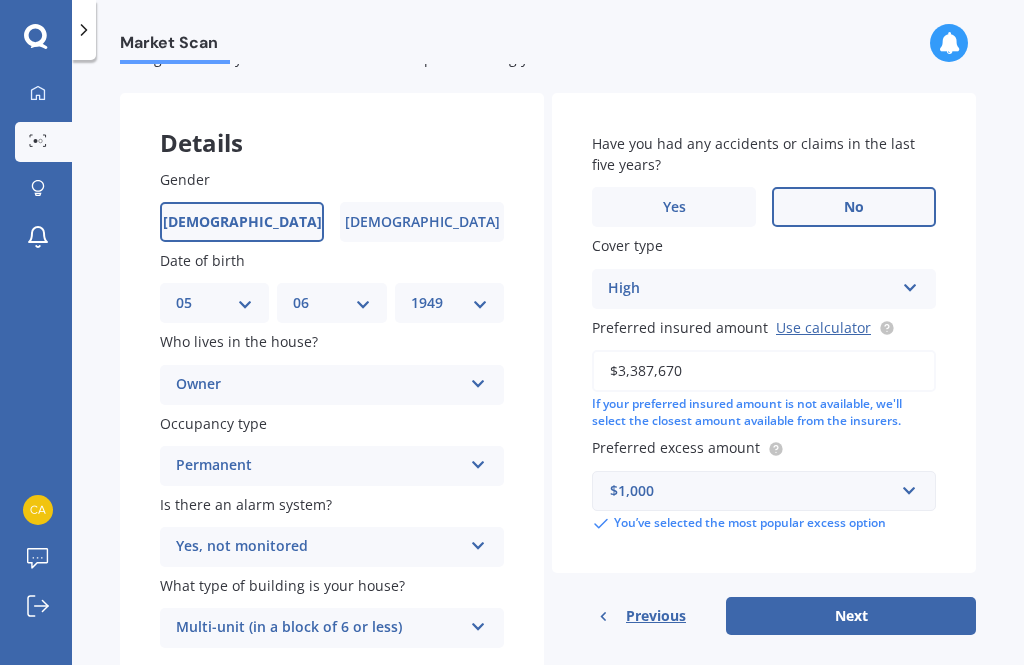 click on "Next" at bounding box center (851, 616) 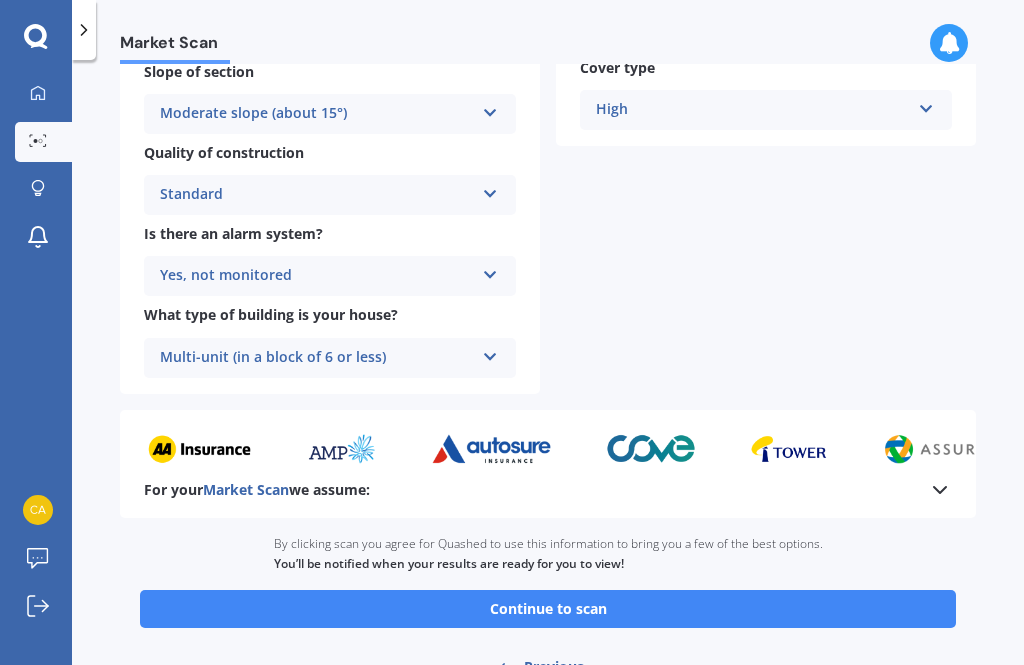 scroll, scrollTop: 690, scrollLeft: 0, axis: vertical 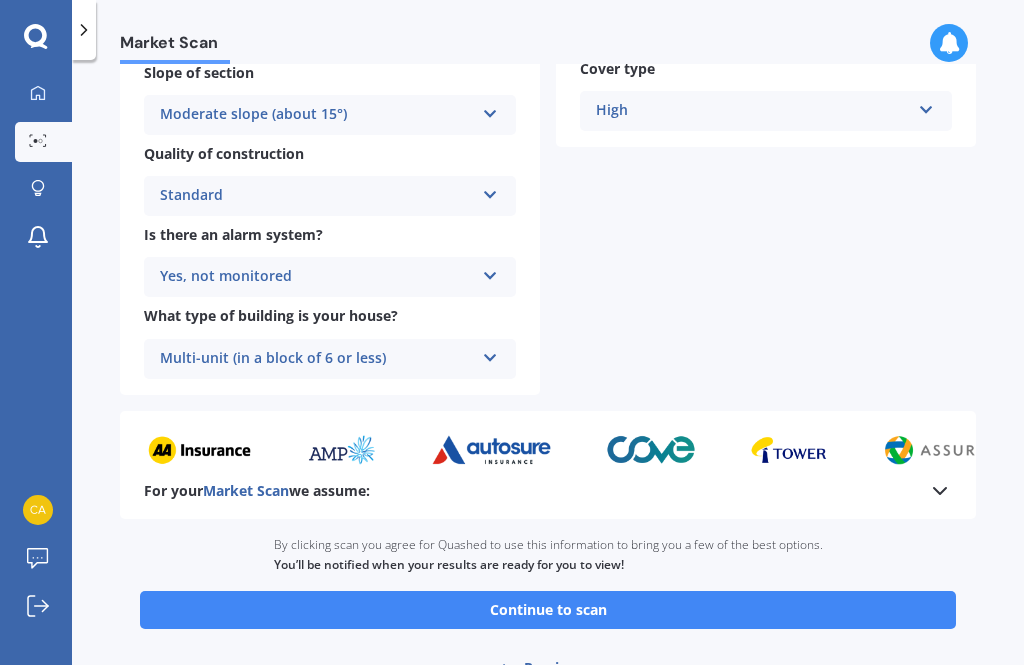 click on "Continue to scan" at bounding box center (548, 610) 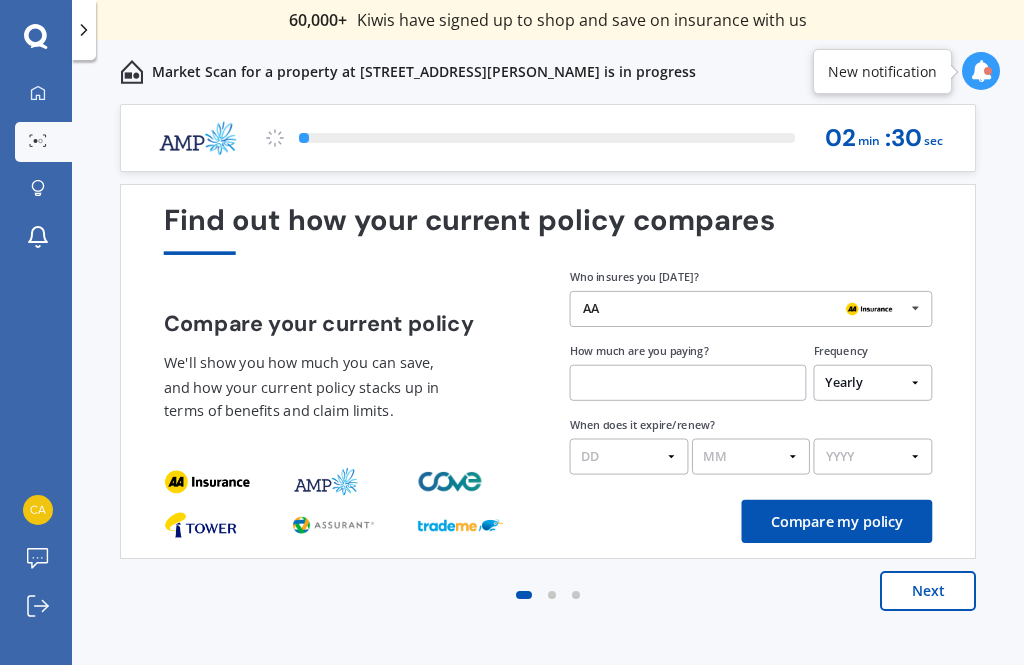 scroll, scrollTop: 0, scrollLeft: 0, axis: both 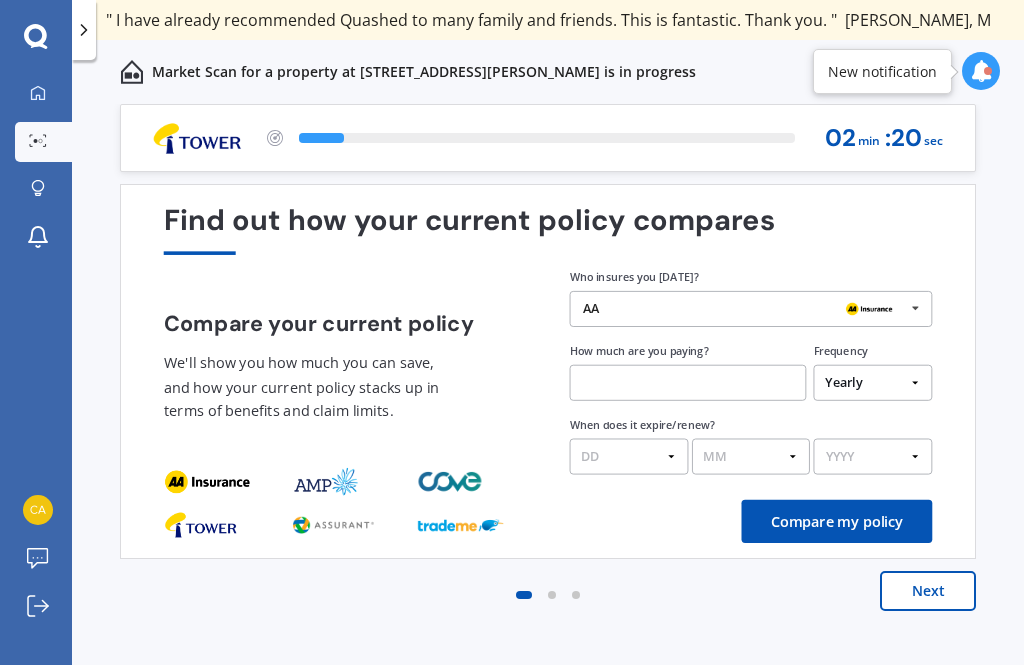 click on "AA" at bounding box center [744, 309] 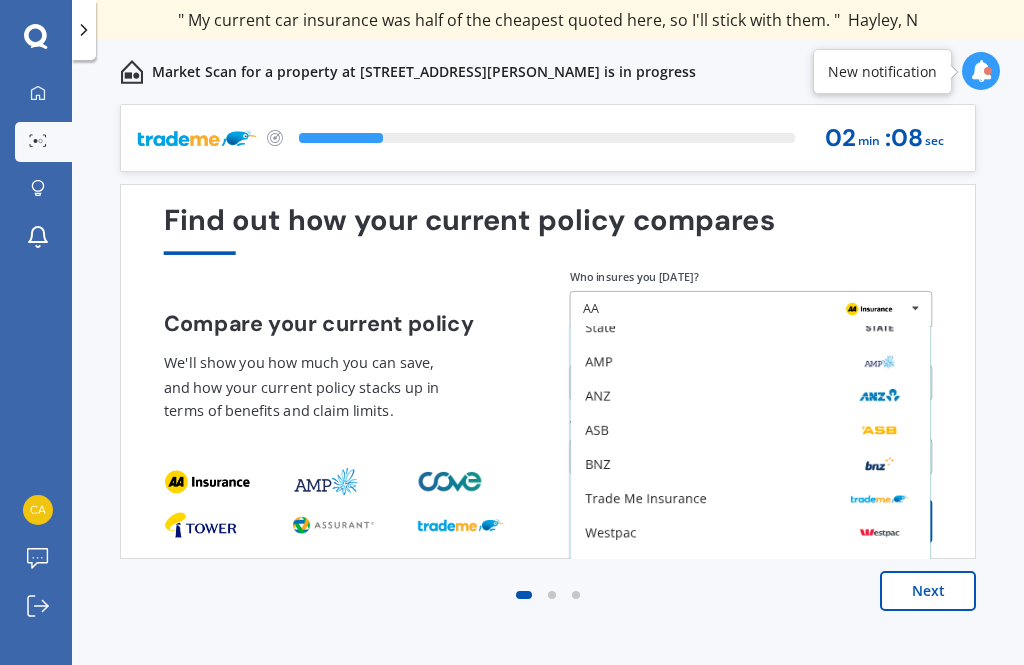 scroll, scrollTop: 131, scrollLeft: 0, axis: vertical 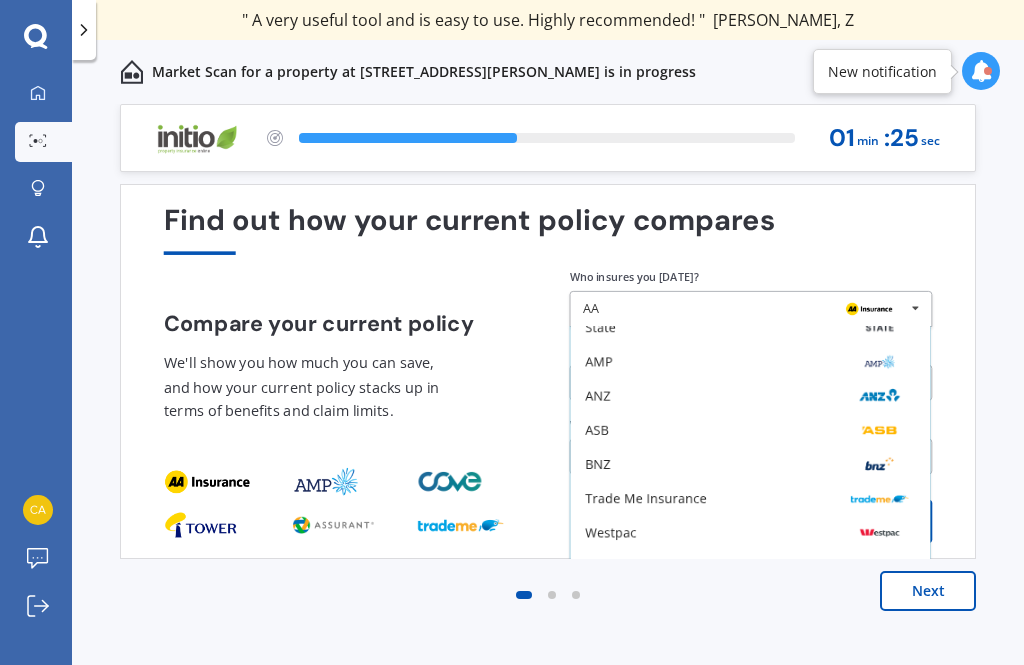 click on "Compare your current policy  We'll show you how much you can save, and how your current policy stacks up in terms of benefits and claim limits." at bounding box center (345, 375) 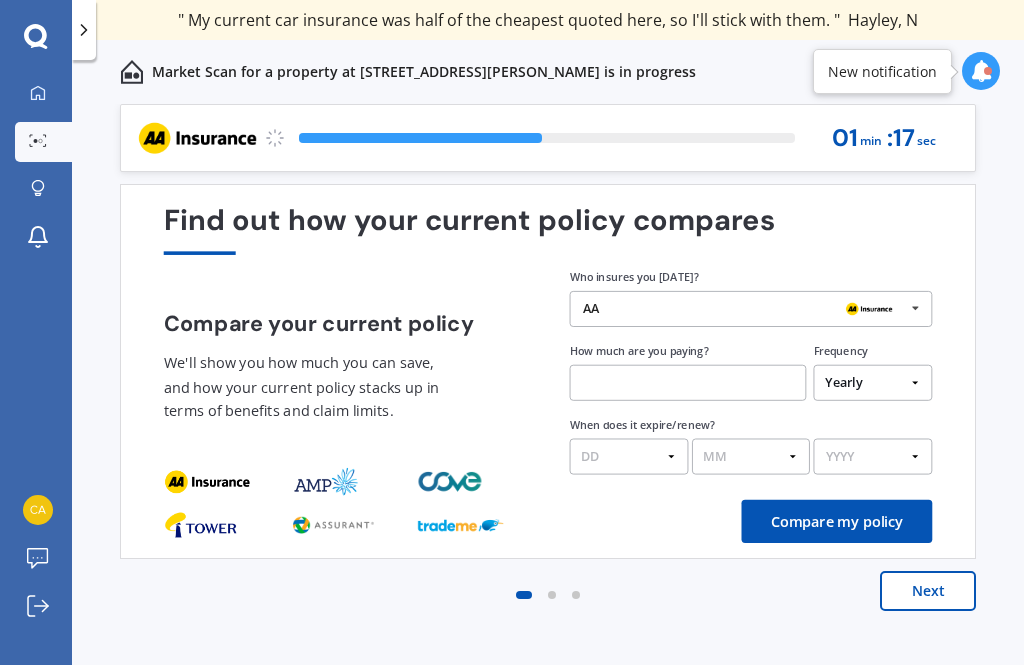 click at bounding box center [688, 383] 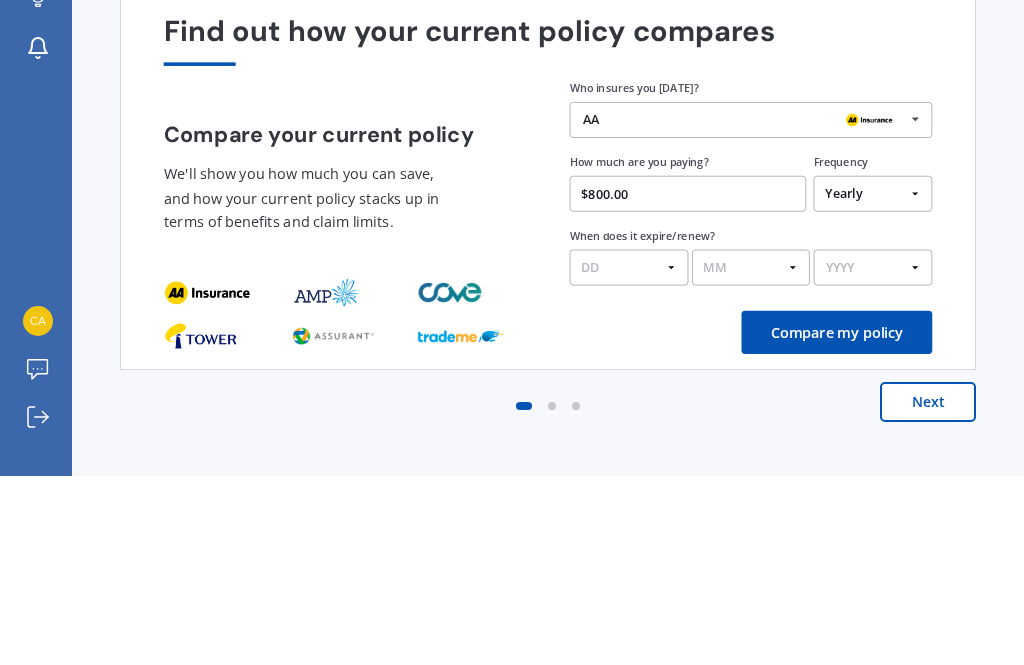 type on "$8,000.00" 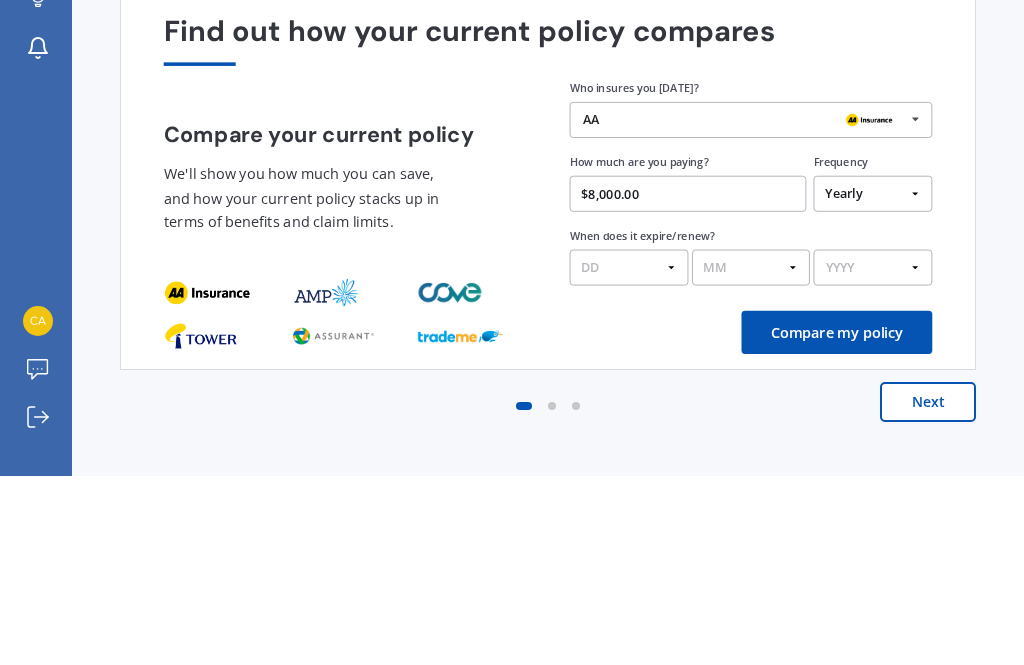click on "DD 01 02 03 04 05 06 07 08 09 10 11 12 13 14 15 16 17 18 19 20 21 22 23 24 25 26 27 28 29 30 31" at bounding box center (629, 457) 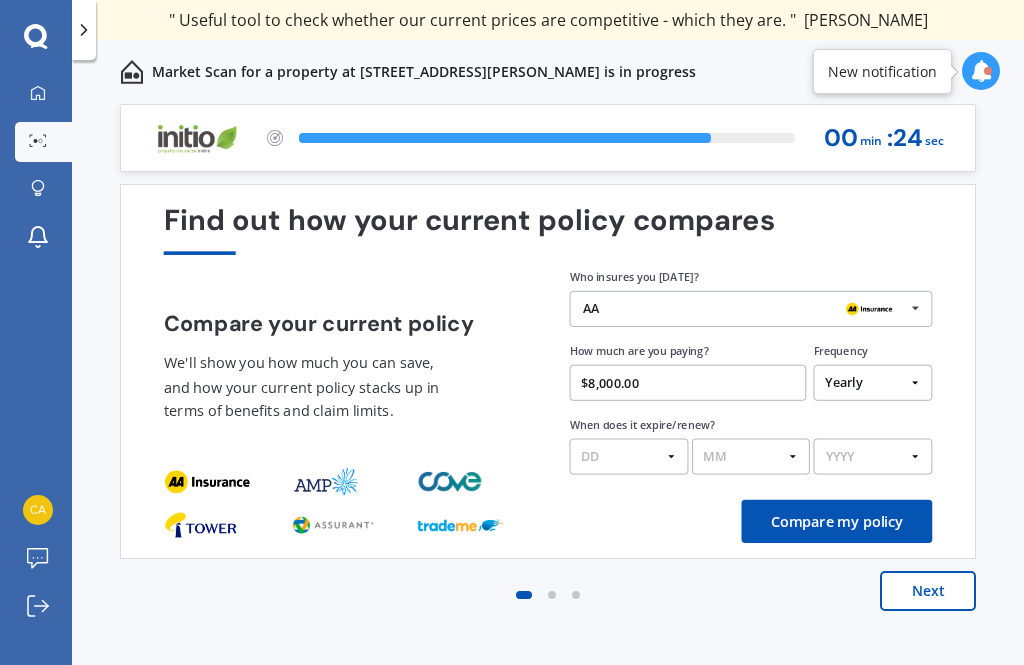 select on "10" 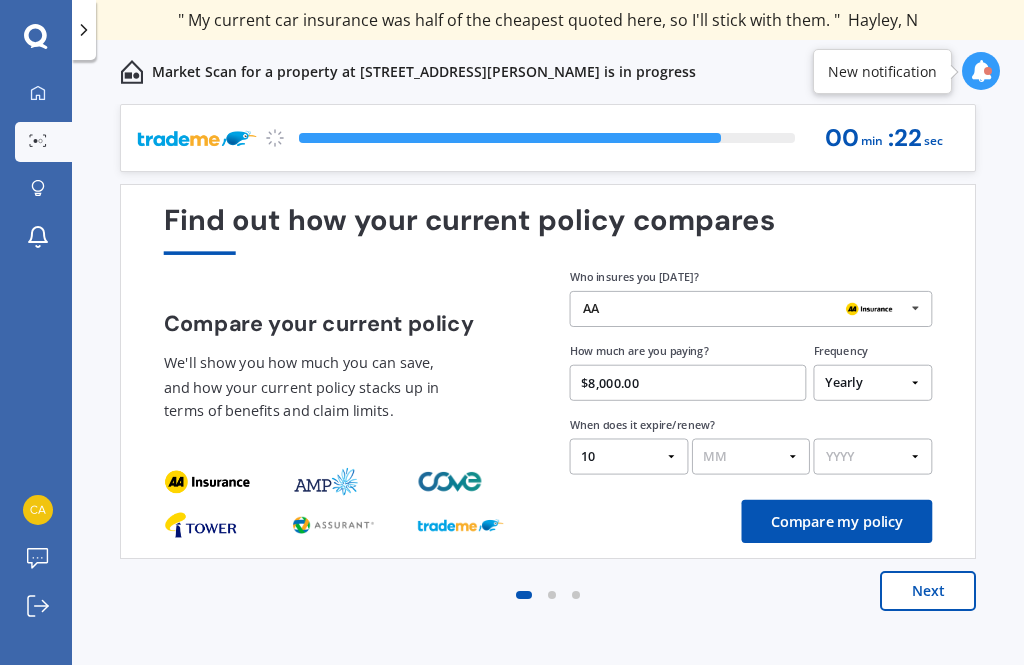 click on "MM 01 02 03 04 05 06 07 08 09 10 11 12" at bounding box center (751, 457) 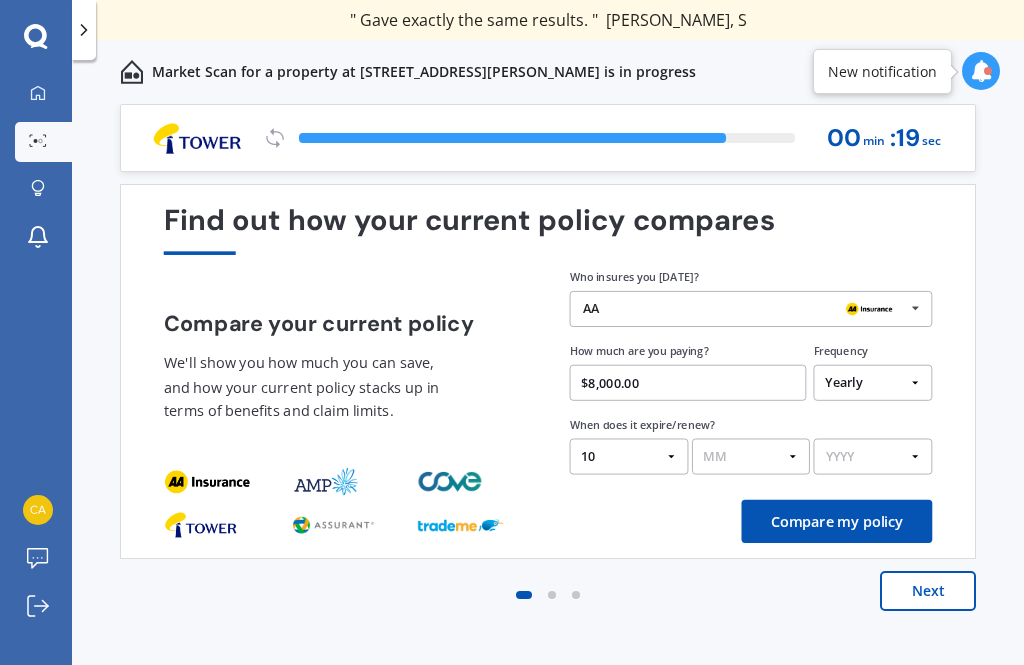 select on "08" 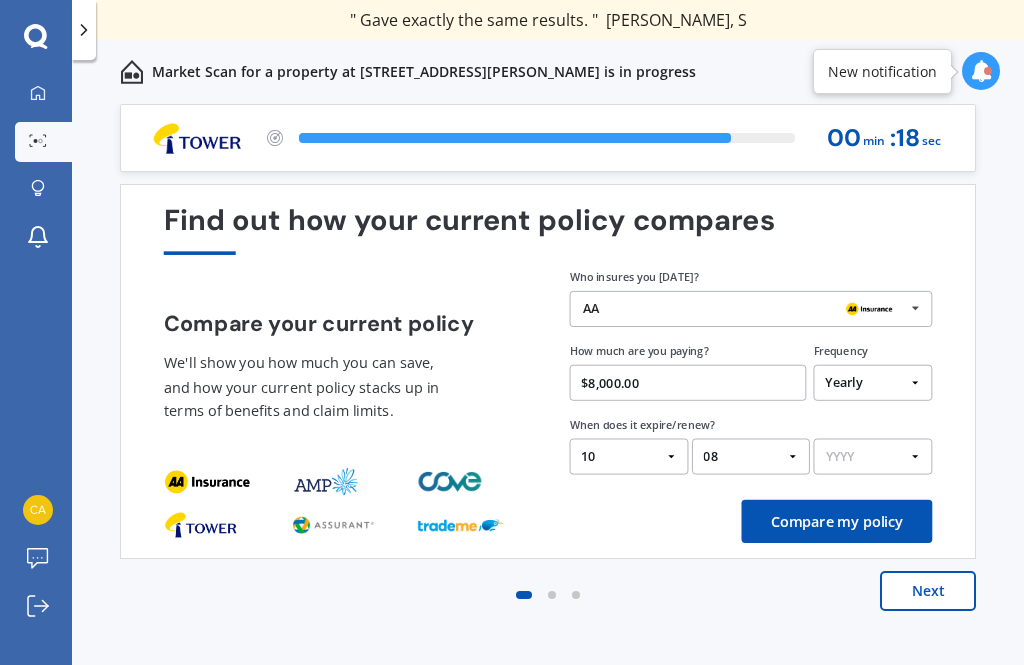 click on "YYYY 2026 2025 2024" at bounding box center [873, 457] 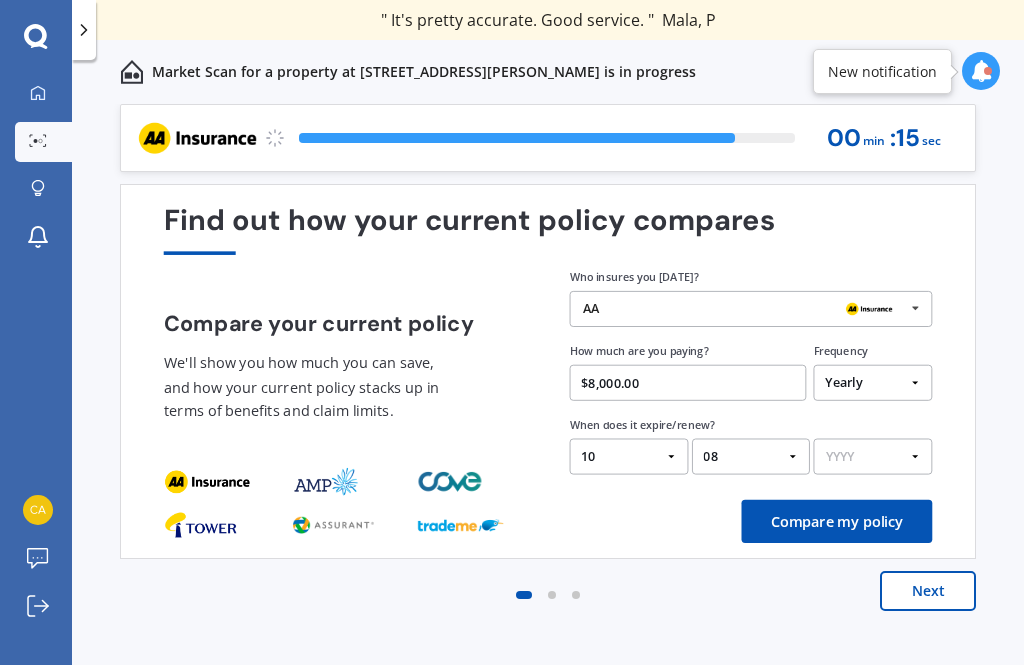 select on "2025" 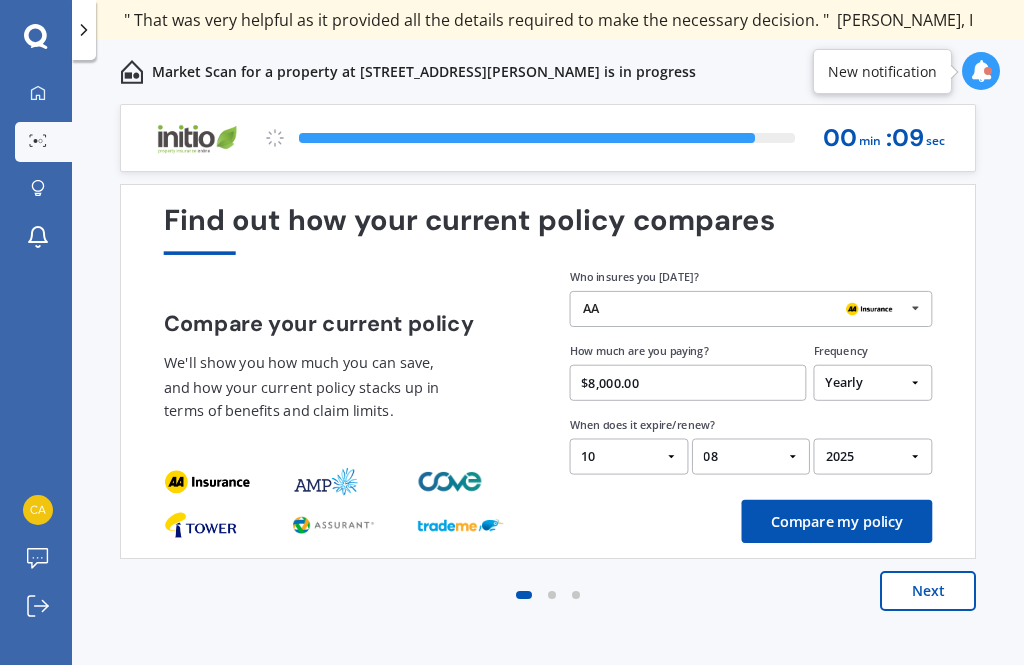 click on "Compare my policy" at bounding box center [837, 521] 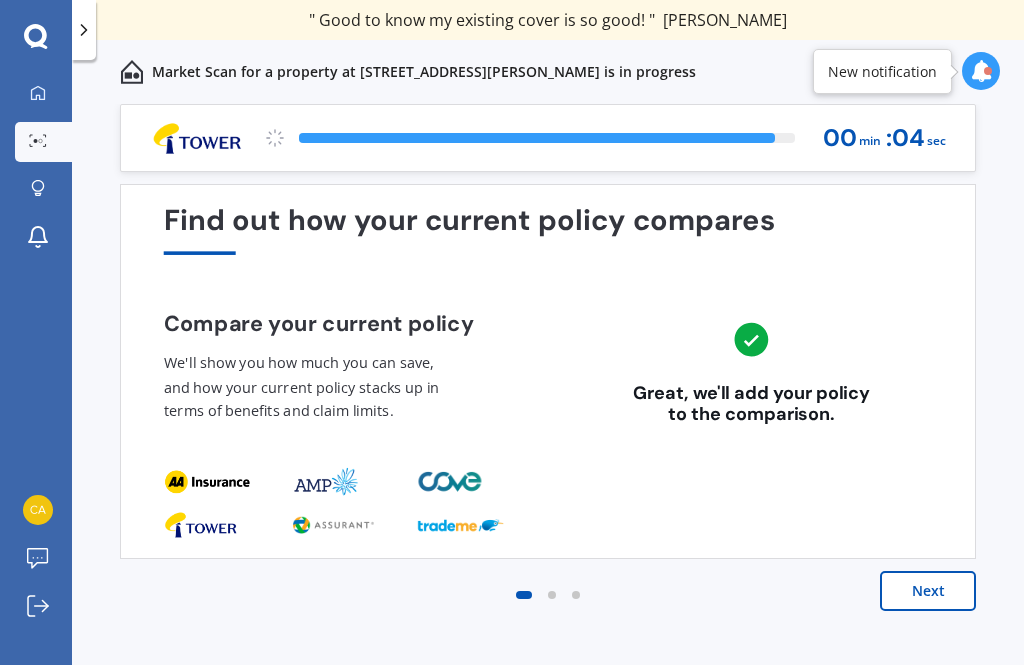 click on "Next" at bounding box center [928, 591] 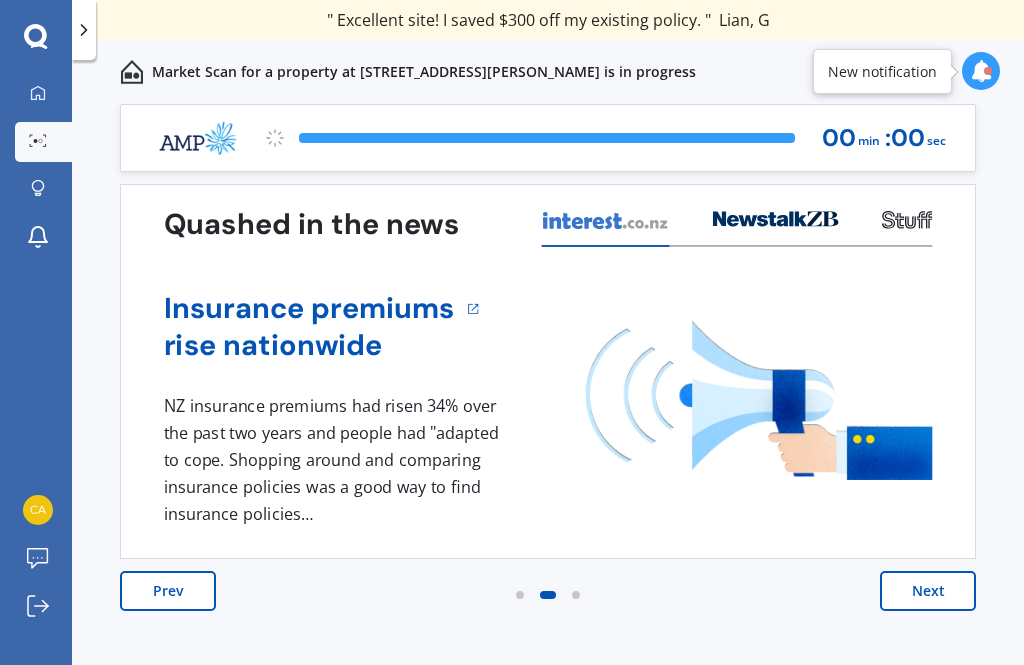 click on "Next" at bounding box center (928, 591) 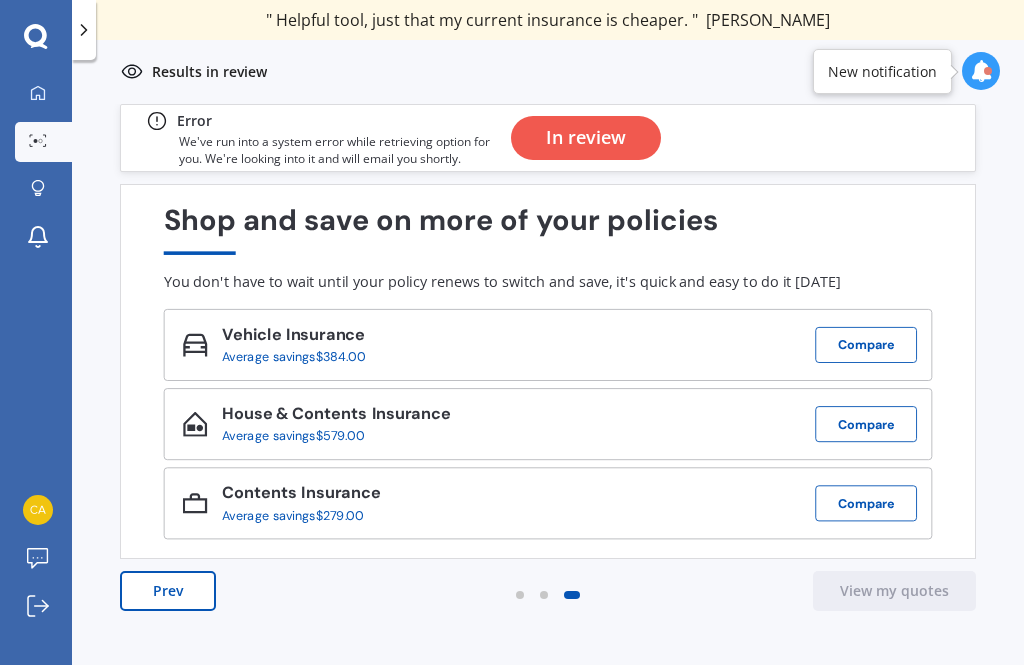 scroll, scrollTop: 0, scrollLeft: 0, axis: both 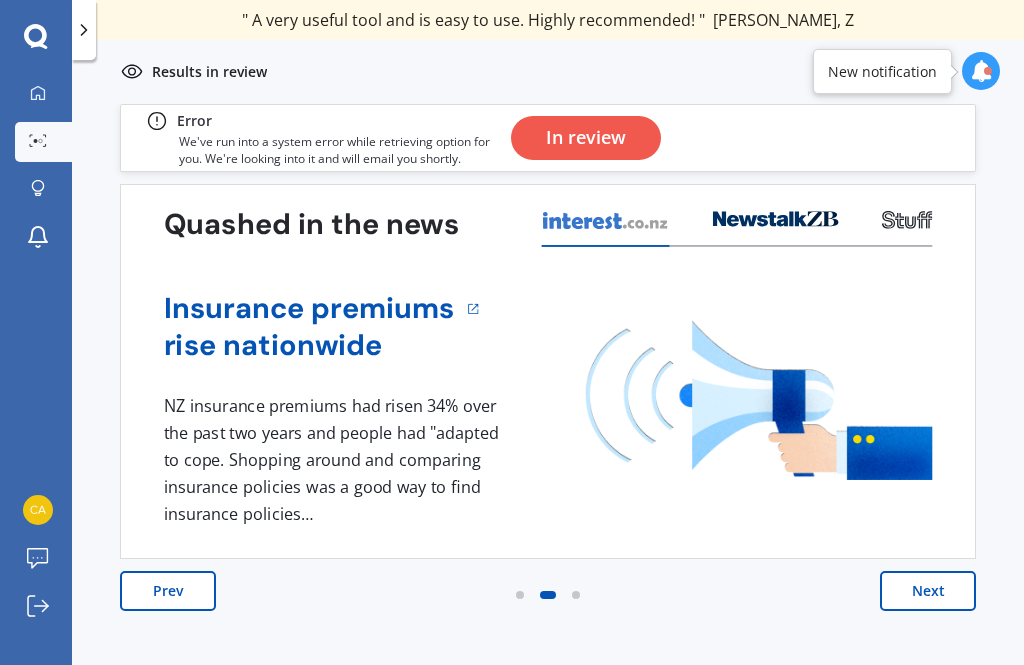 click on "Prev" at bounding box center [168, 591] 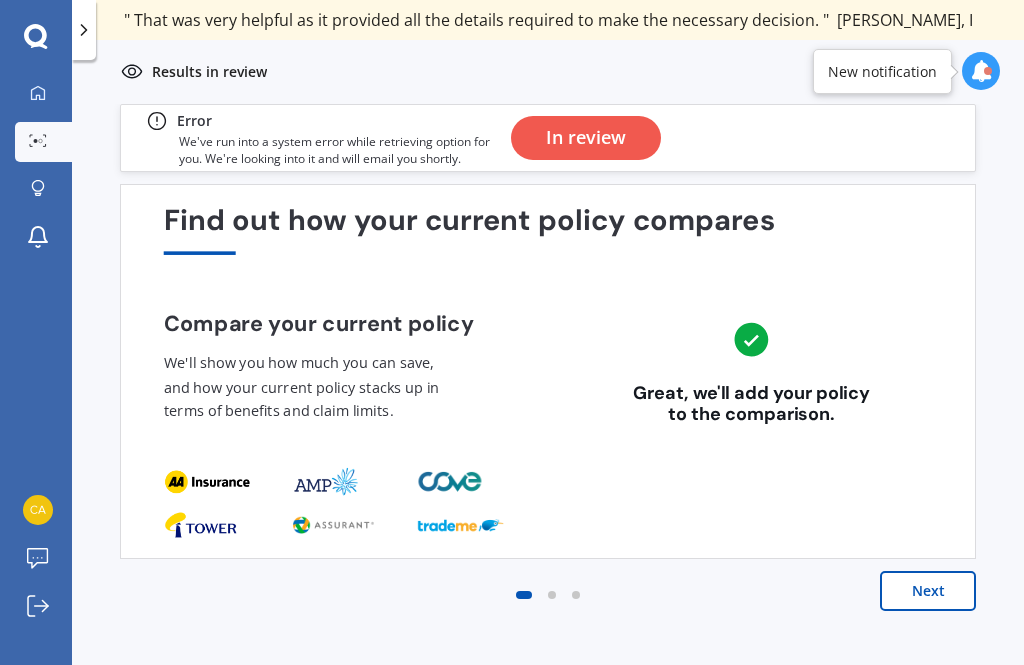 click on "In review" at bounding box center (586, 138) 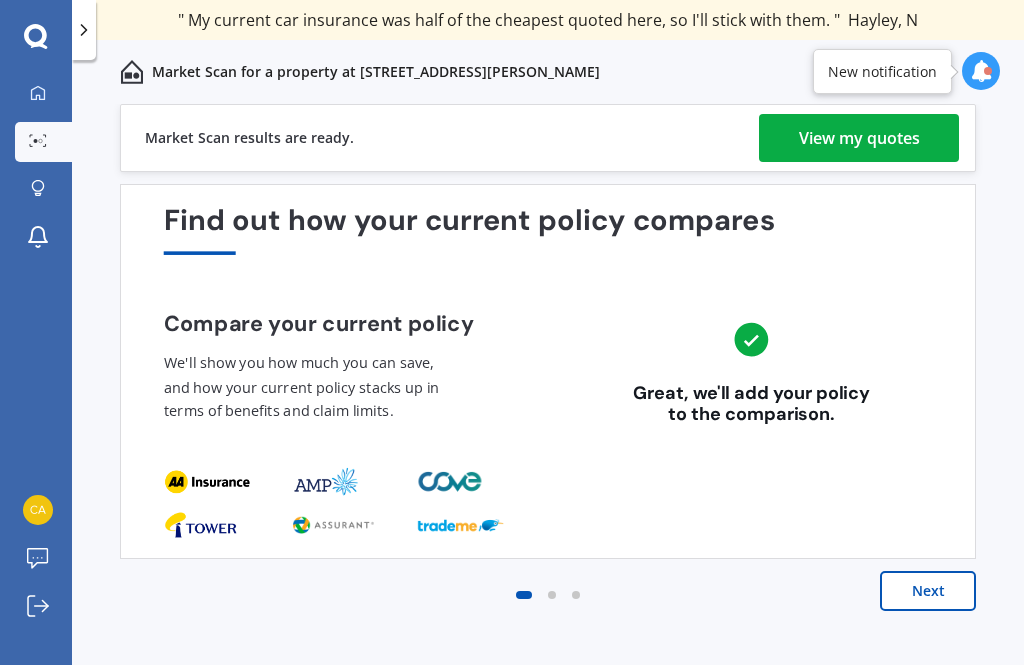 click on "View my quotes" at bounding box center [859, 138] 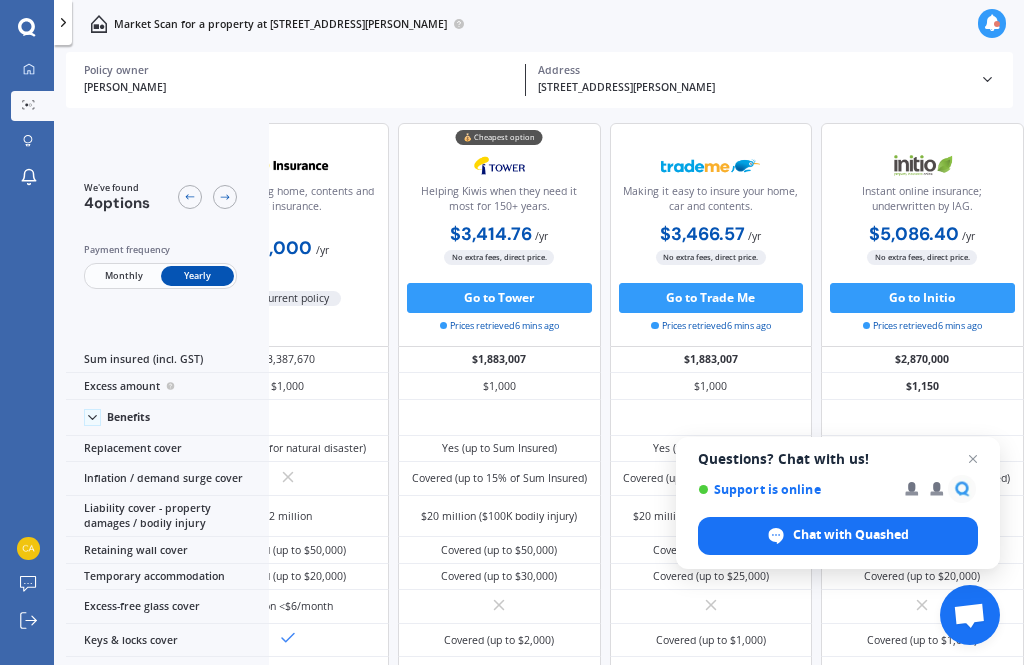 scroll, scrollTop: 0, scrollLeft: 109, axis: horizontal 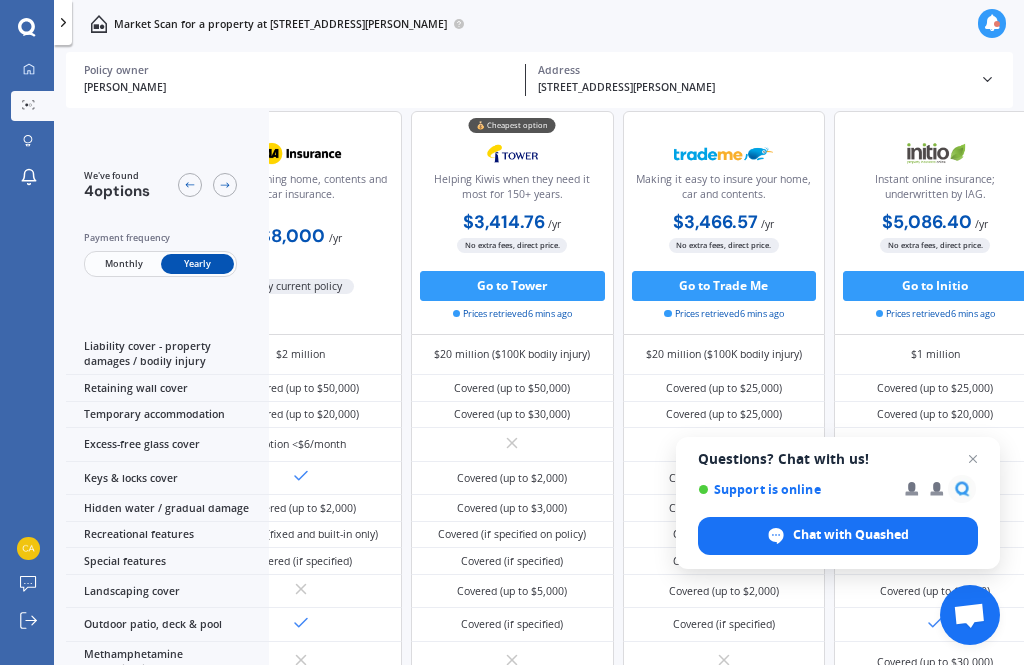click on "Chat with Quashed" at bounding box center [851, 535] 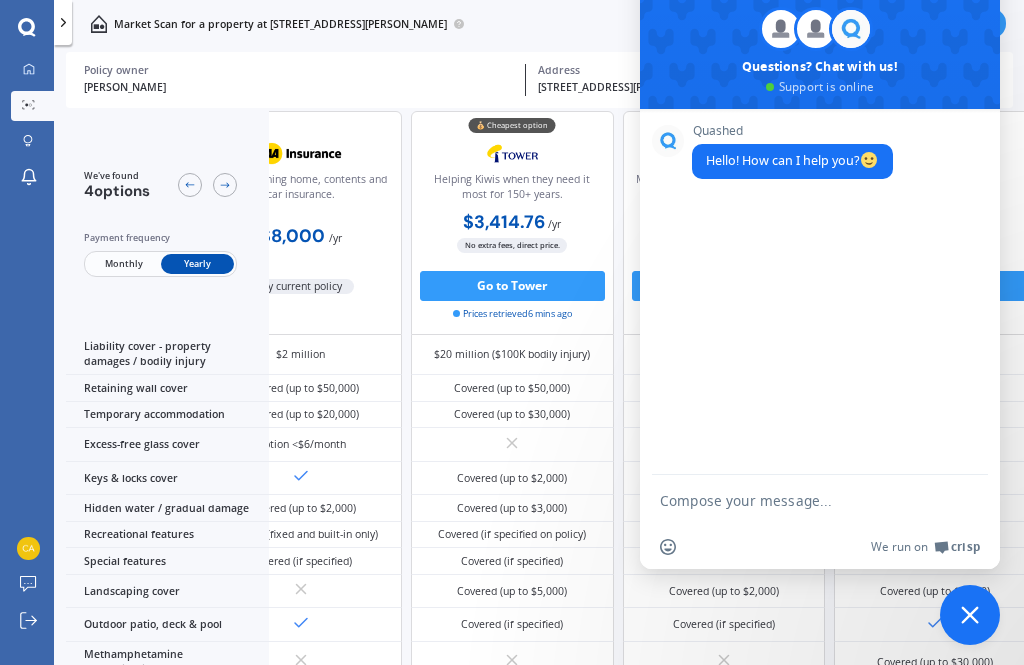 click on "Quashed Hello! How can I help you?" at bounding box center (840, 162) 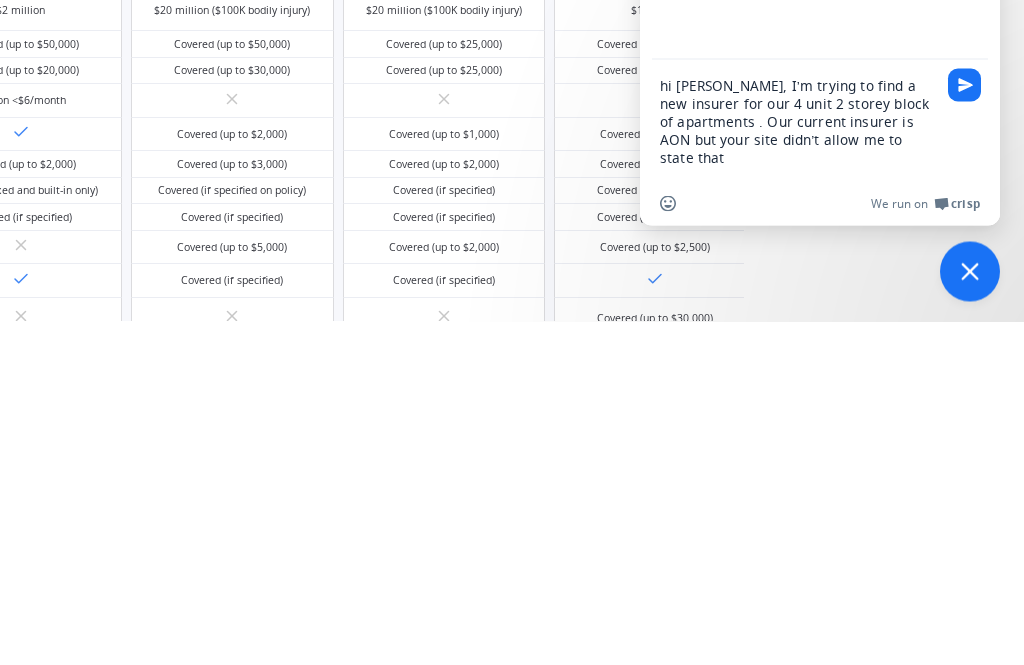 type on "hi [PERSON_NAME], I’m trying to find a new insurer for our 4 unit 2 storey block of apartments . Our current insurer is AON but your site didn’t allow me to state that." 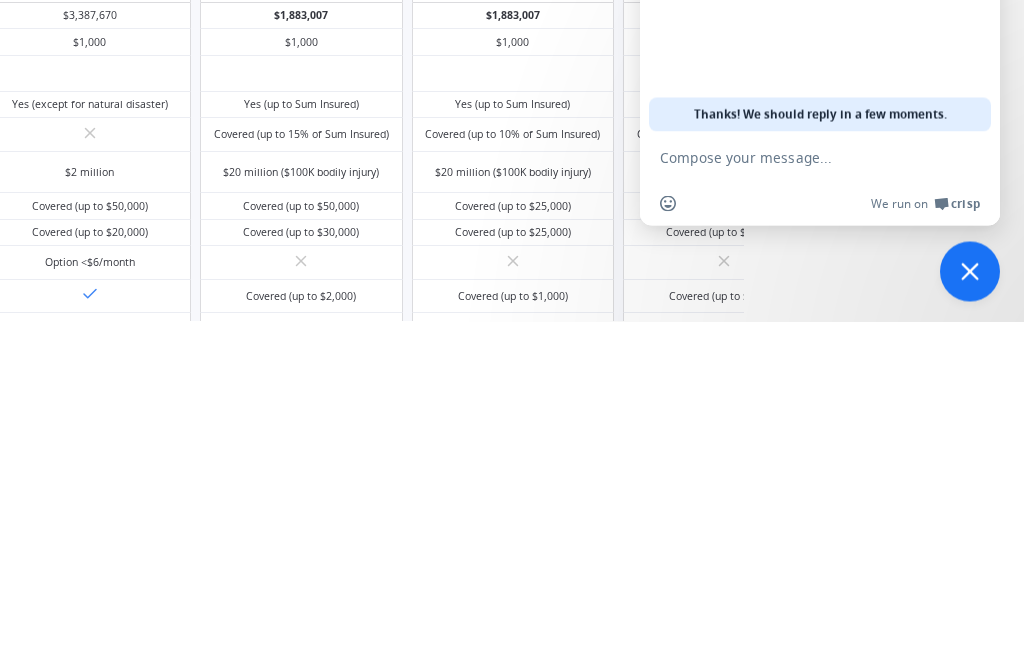 scroll, scrollTop: 1, scrollLeft: 0, axis: vertical 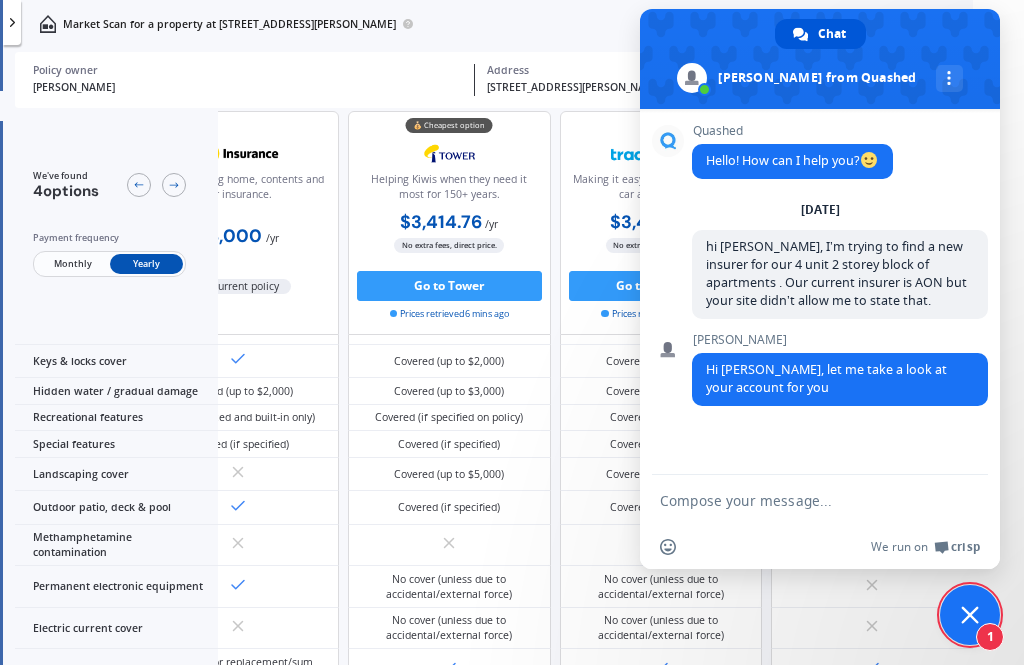 click at bounding box center [800, 500] 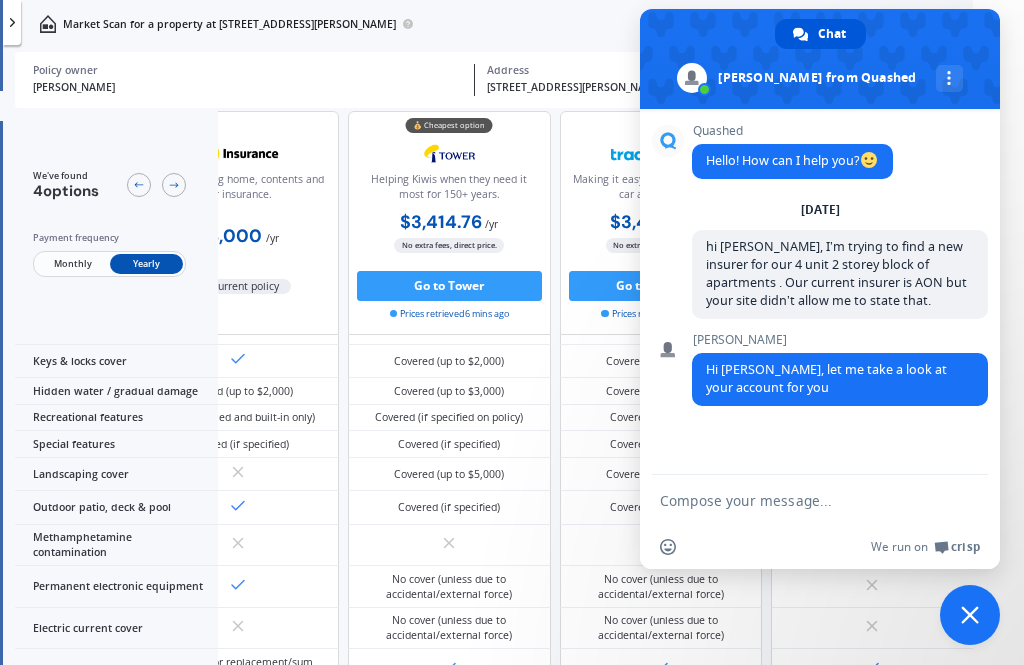 scroll, scrollTop: 59, scrollLeft: 280, axis: both 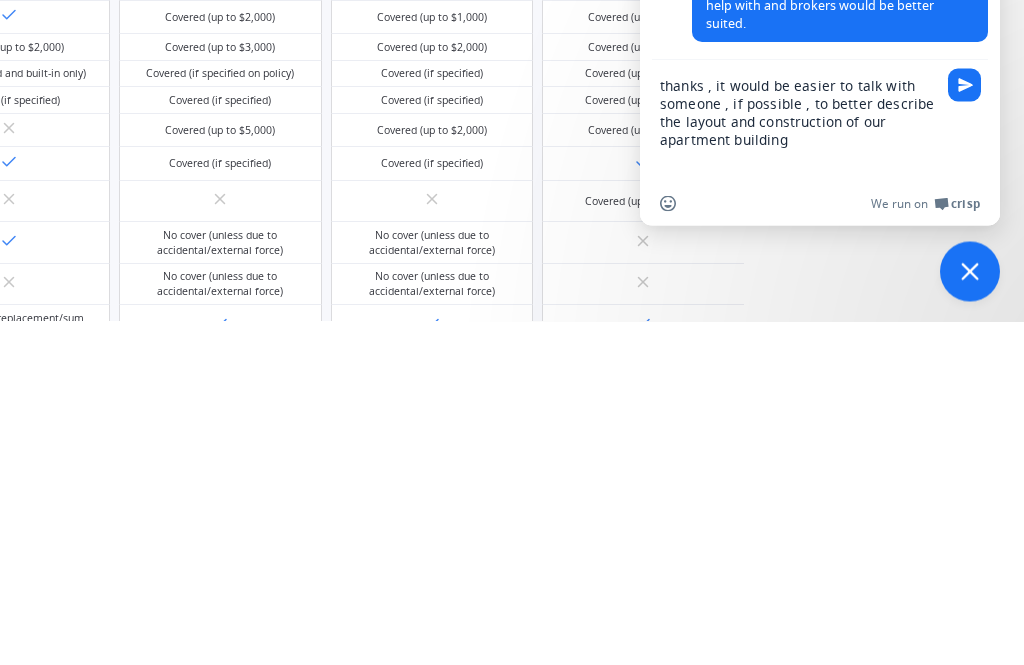 type on "thanks , it would be easier to talk with someone , if possible , to better describe the layout and construction of our apartment building" 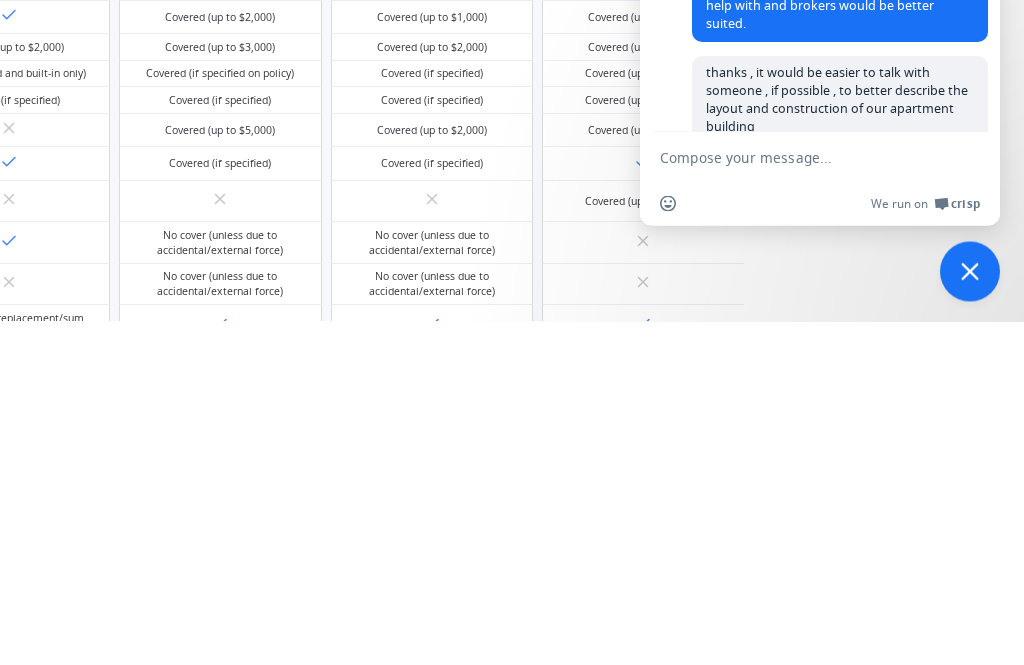 scroll, scrollTop: 0, scrollLeft: 280, axis: horizontal 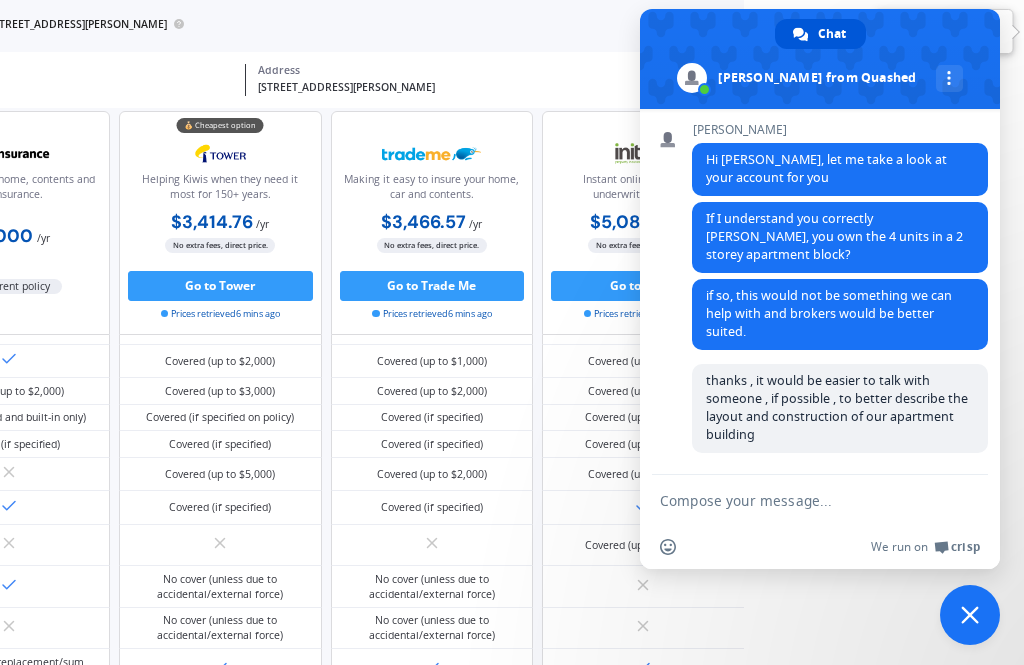 click at bounding box center [800, 500] 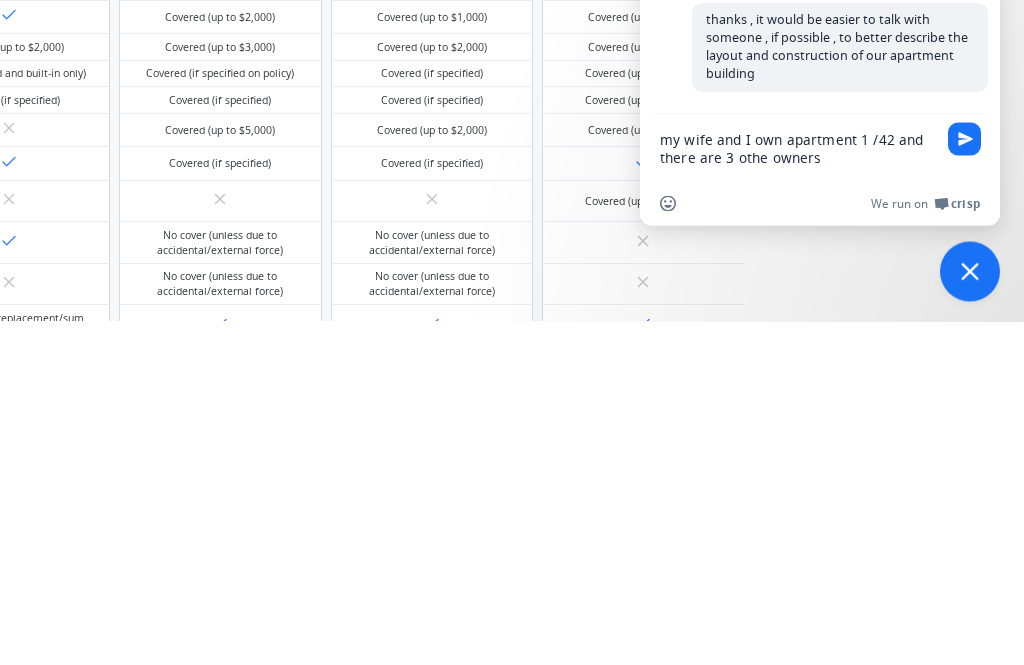 click on "my wife and I own apartment 1 /42 and there are 3 othe owners" at bounding box center (800, 491) 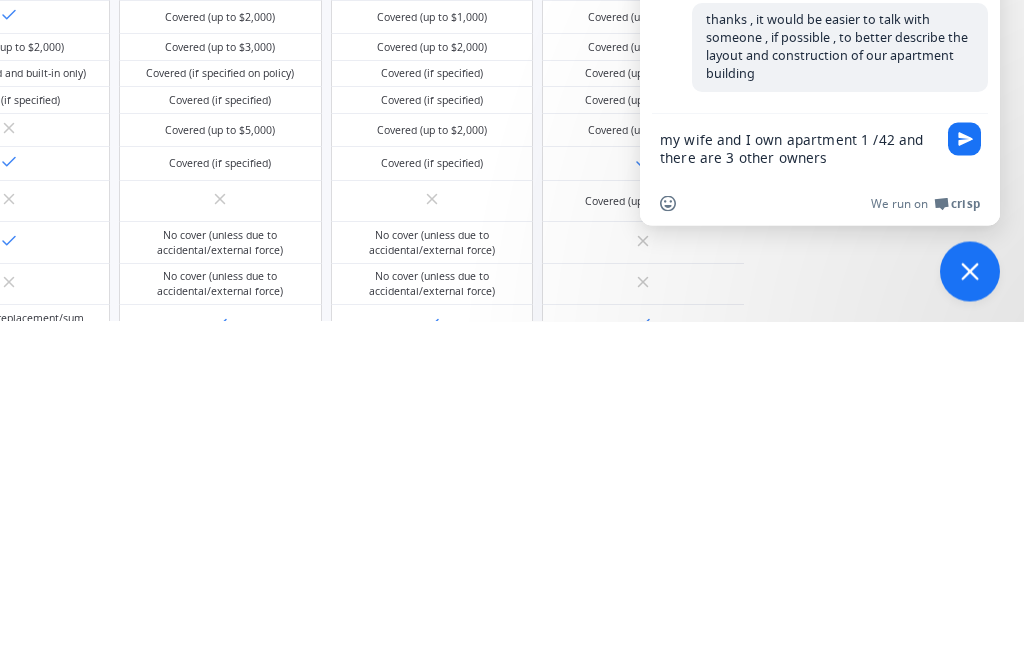 click on "my wife and I own apartment 1 /42 and there are 3 other owners" at bounding box center [800, 491] 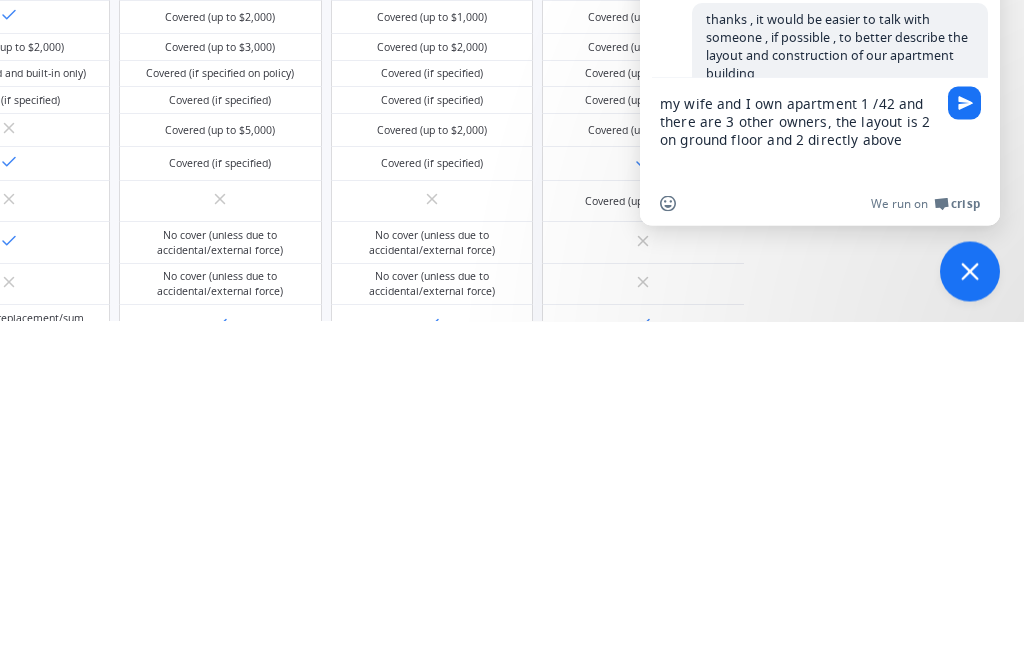 type on "my wife and I own apartment 1 /42 and there are 3 other owners, the layout is 2 on ground floor and 2 directly above" 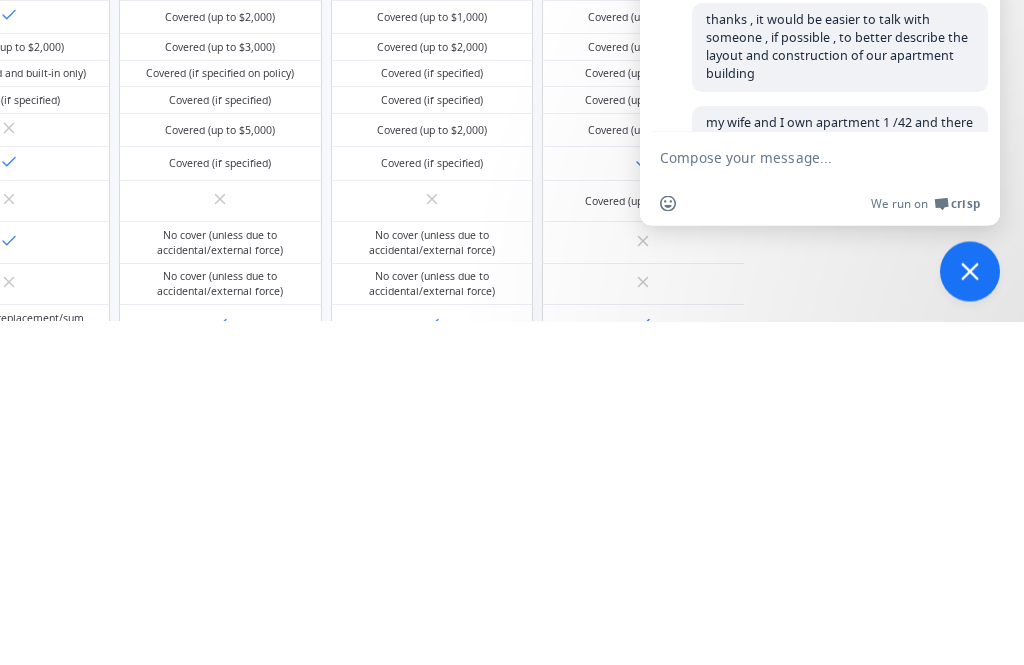 scroll, scrollTop: 0, scrollLeft: 280, axis: horizontal 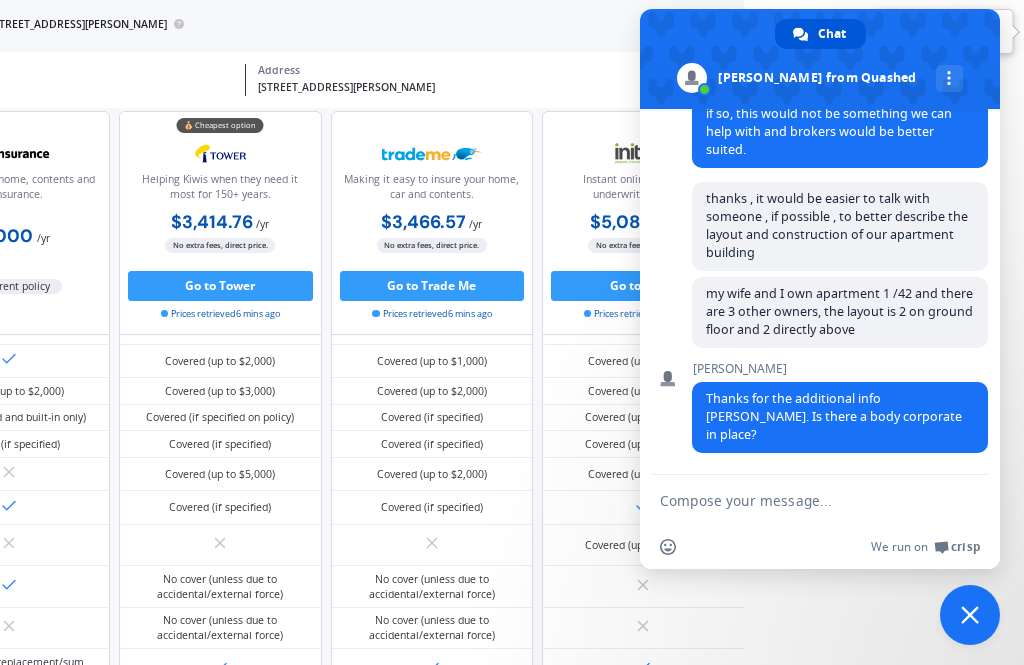 click at bounding box center (800, 500) 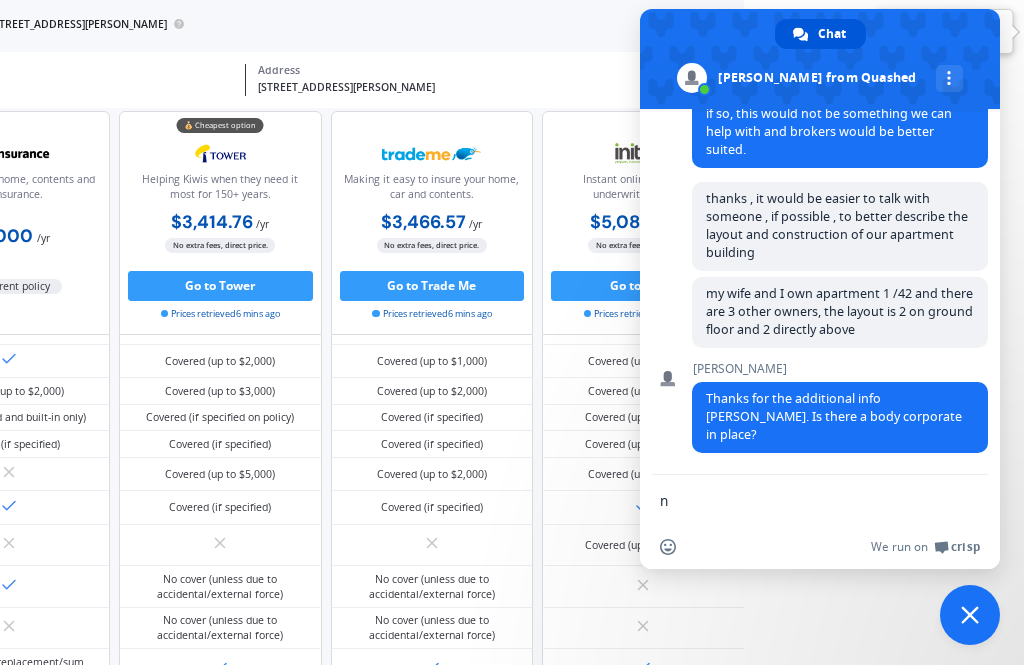 scroll, scrollTop: 59, scrollLeft: 280, axis: both 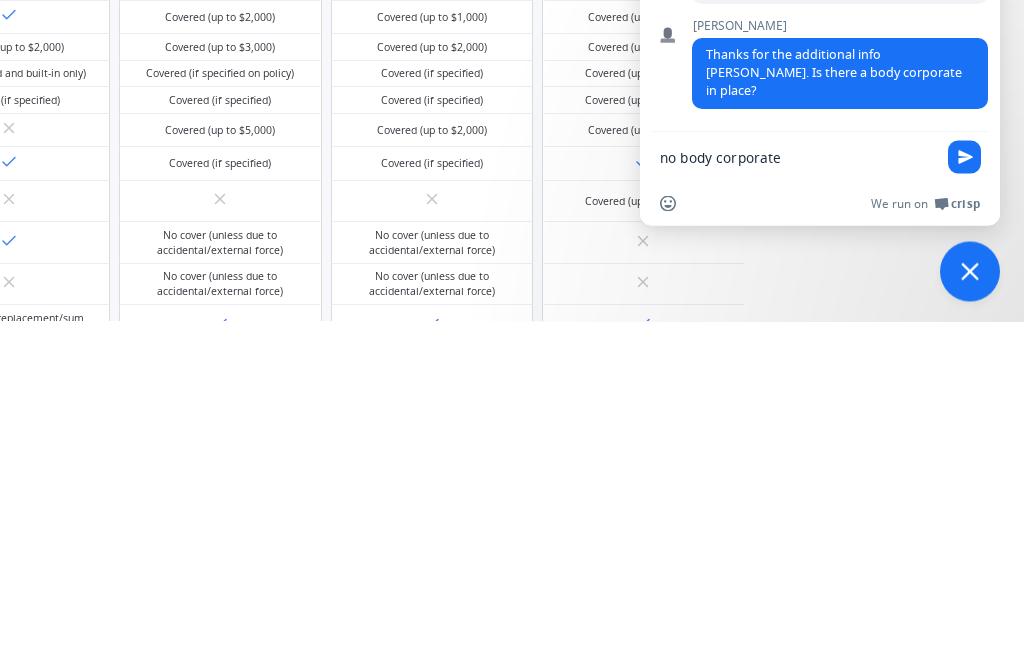 type on "no body corporate" 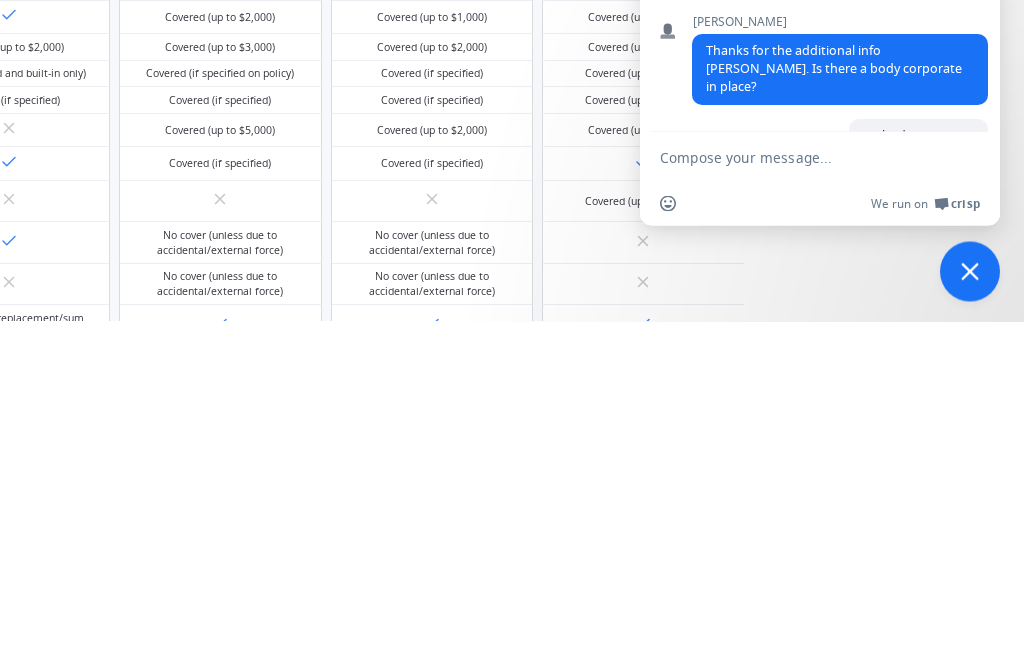 scroll, scrollTop: 0, scrollLeft: 280, axis: horizontal 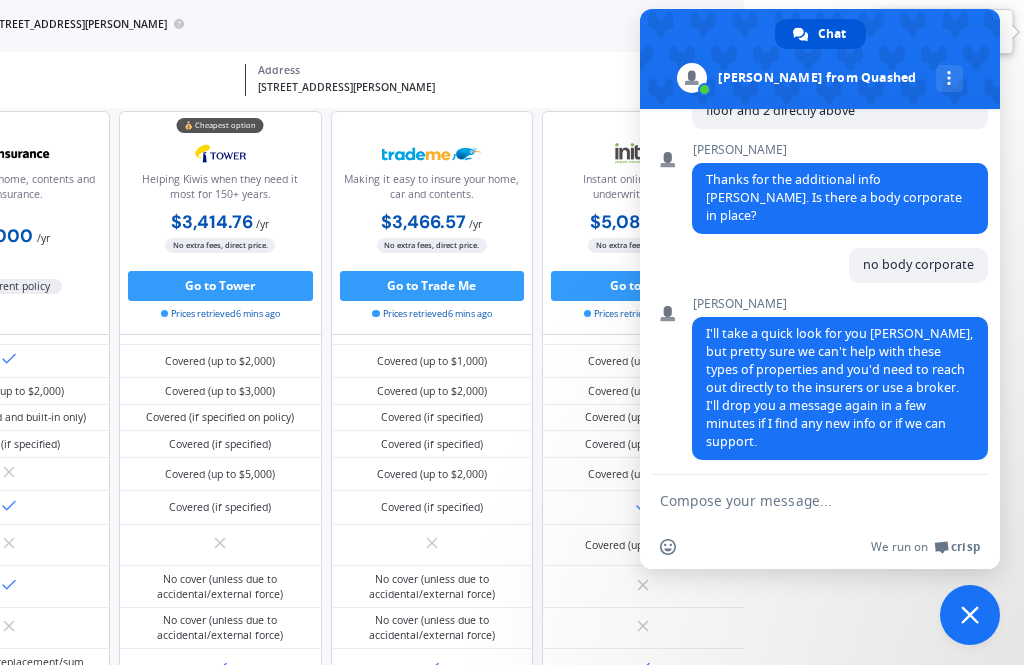 click at bounding box center (800, 500) 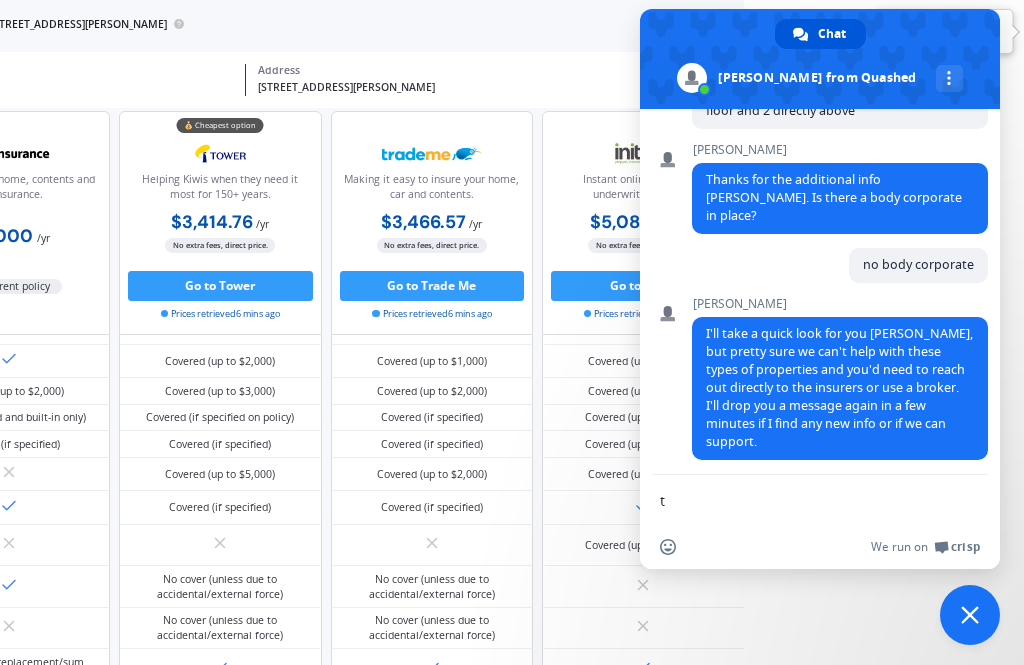 scroll, scrollTop: 59, scrollLeft: 280, axis: both 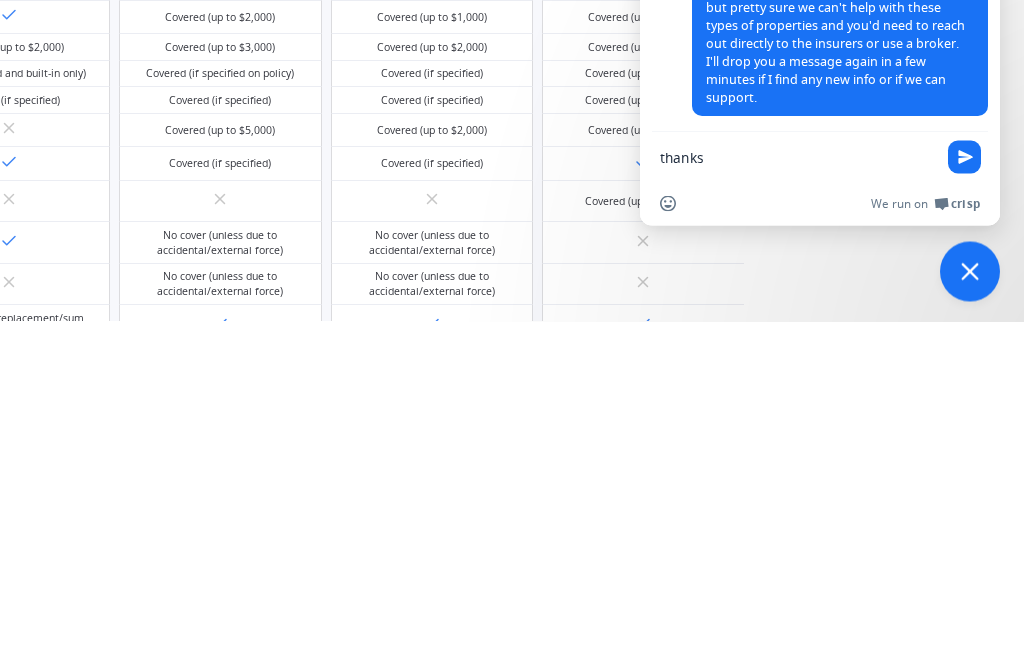 type on "thanks" 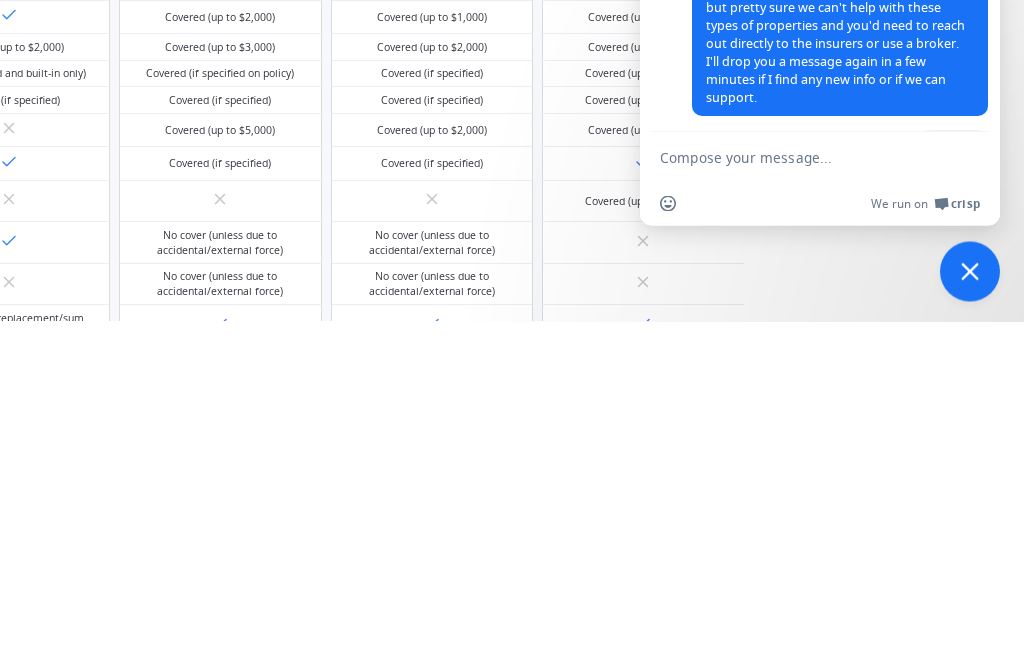 scroll, scrollTop: 0, scrollLeft: 280, axis: horizontal 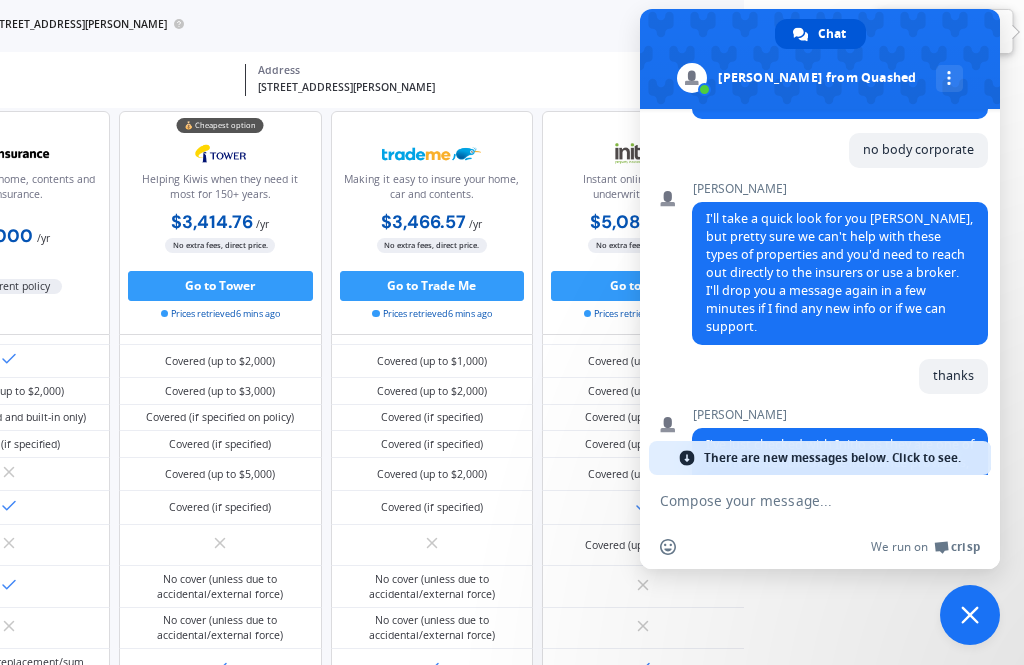 click on "There are new messages below. Click to see." at bounding box center (832, 458) 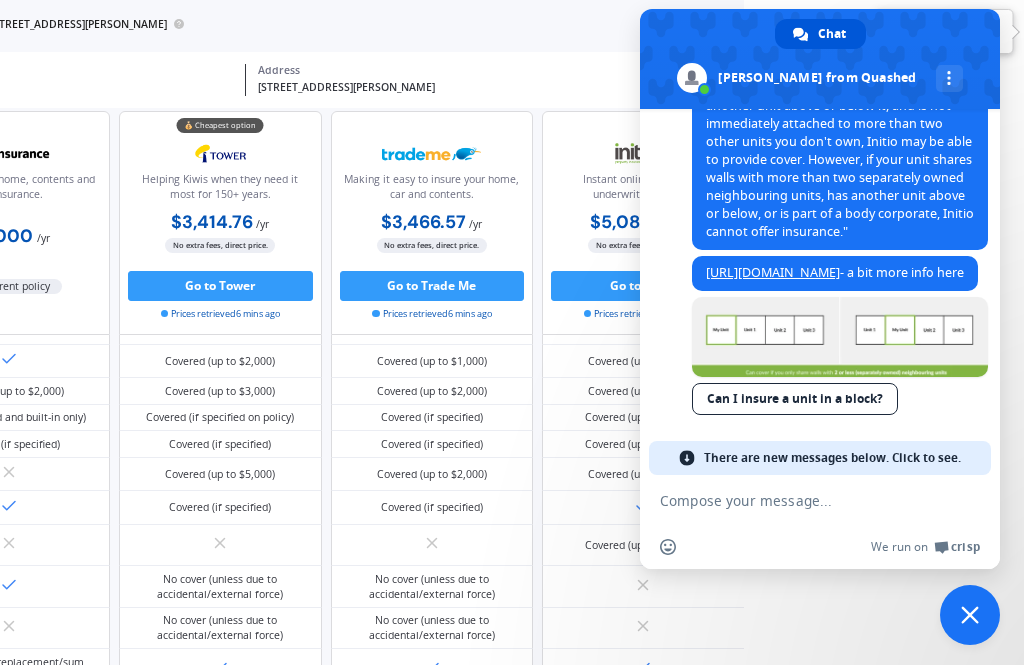scroll, scrollTop: 1201, scrollLeft: 0, axis: vertical 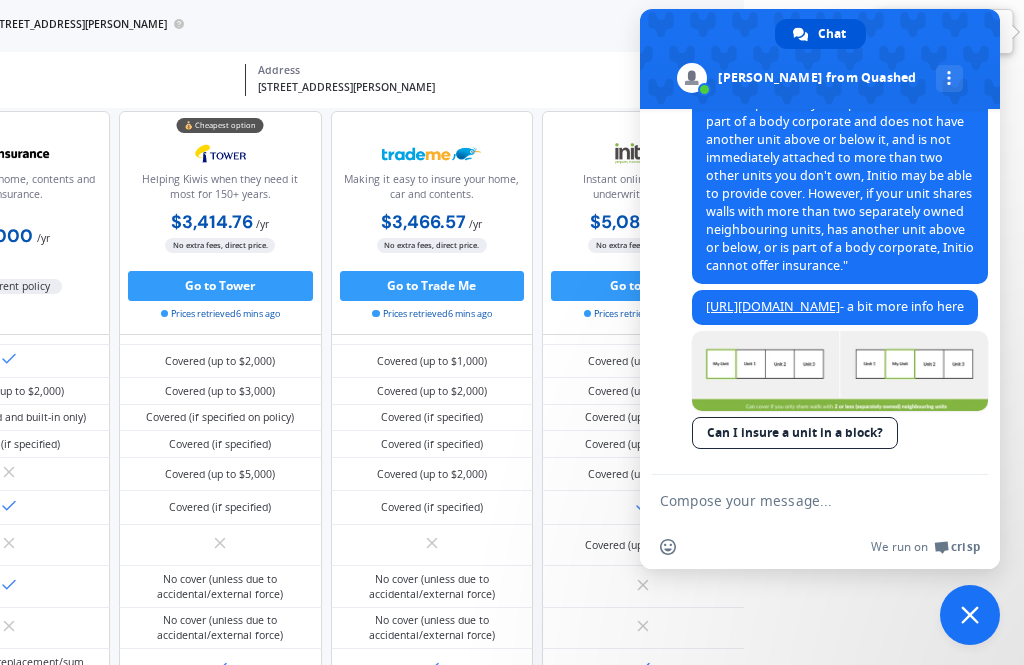 click on "Can I insure a unit in a block?" at bounding box center [795, 433] 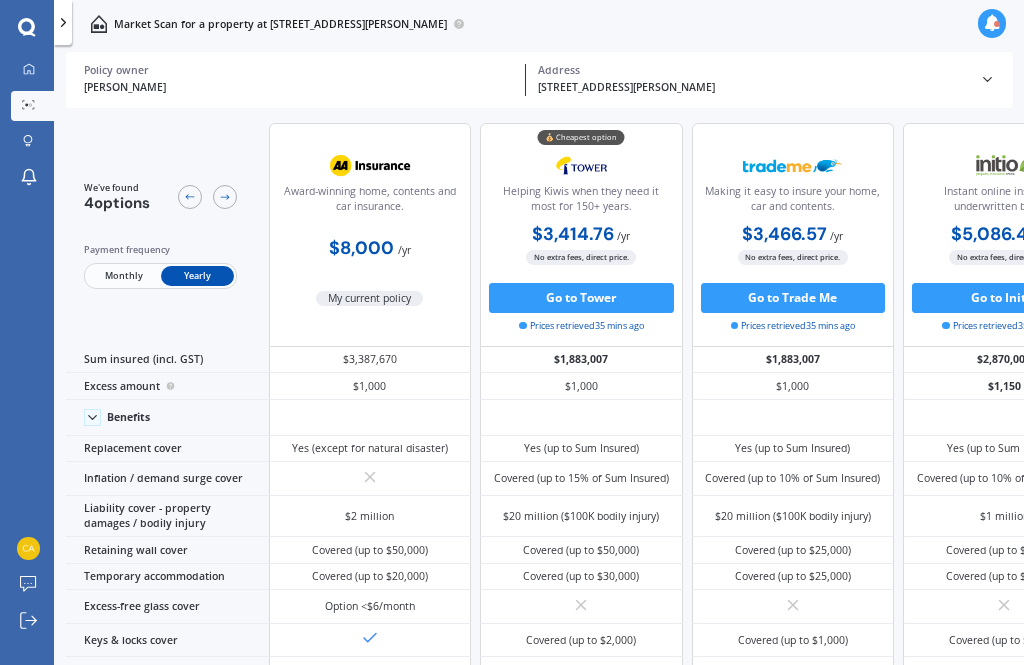 scroll, scrollTop: 0, scrollLeft: 0, axis: both 